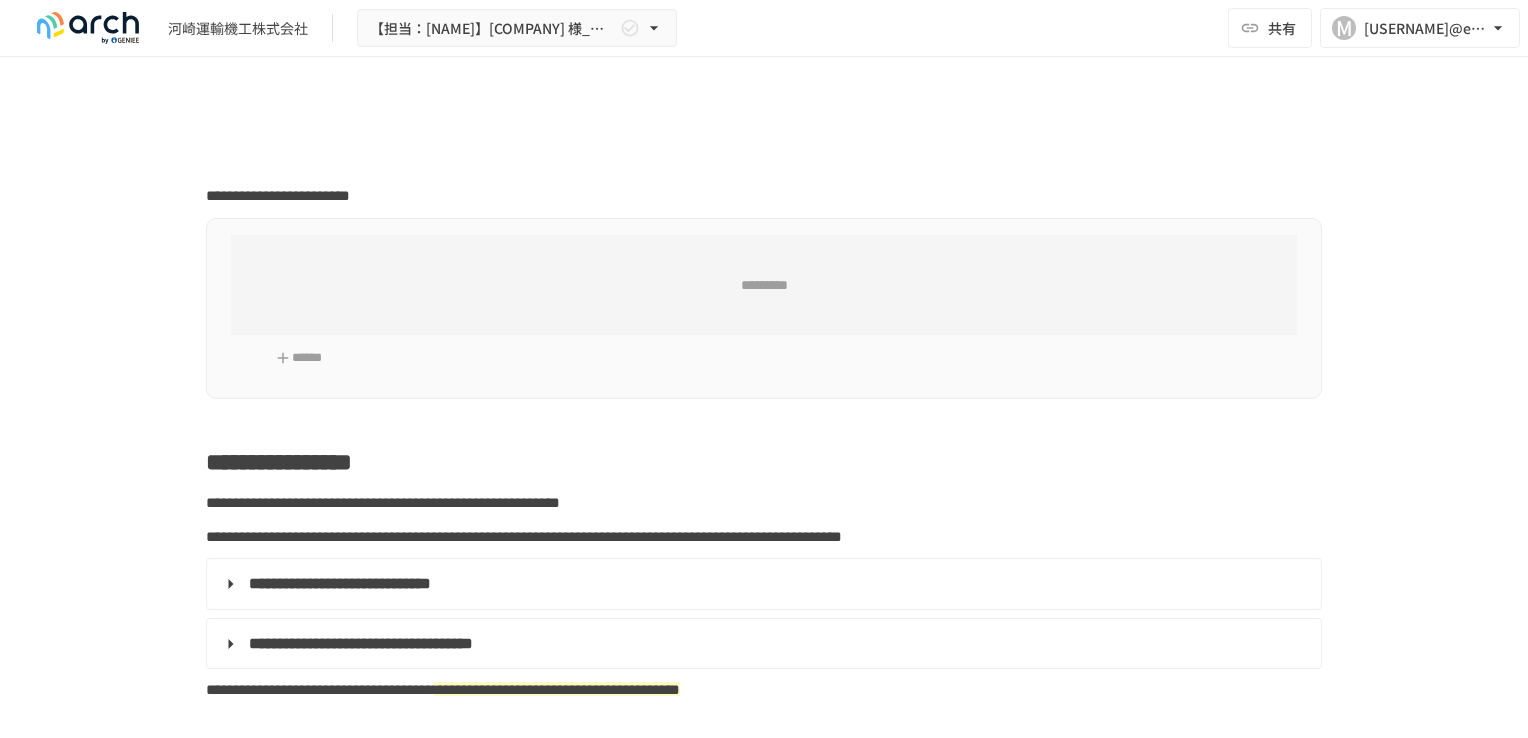 scroll, scrollTop: 0, scrollLeft: 0, axis: both 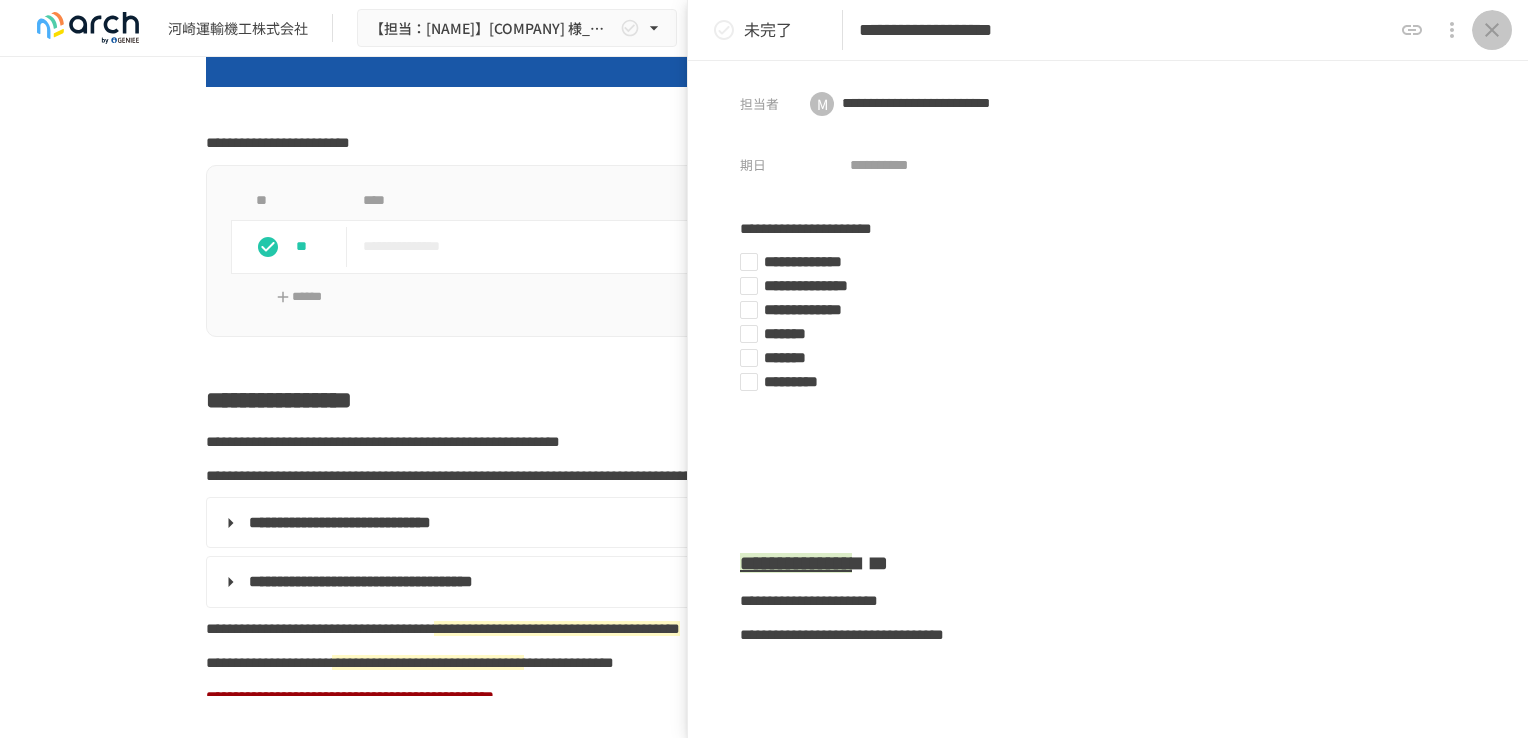 click 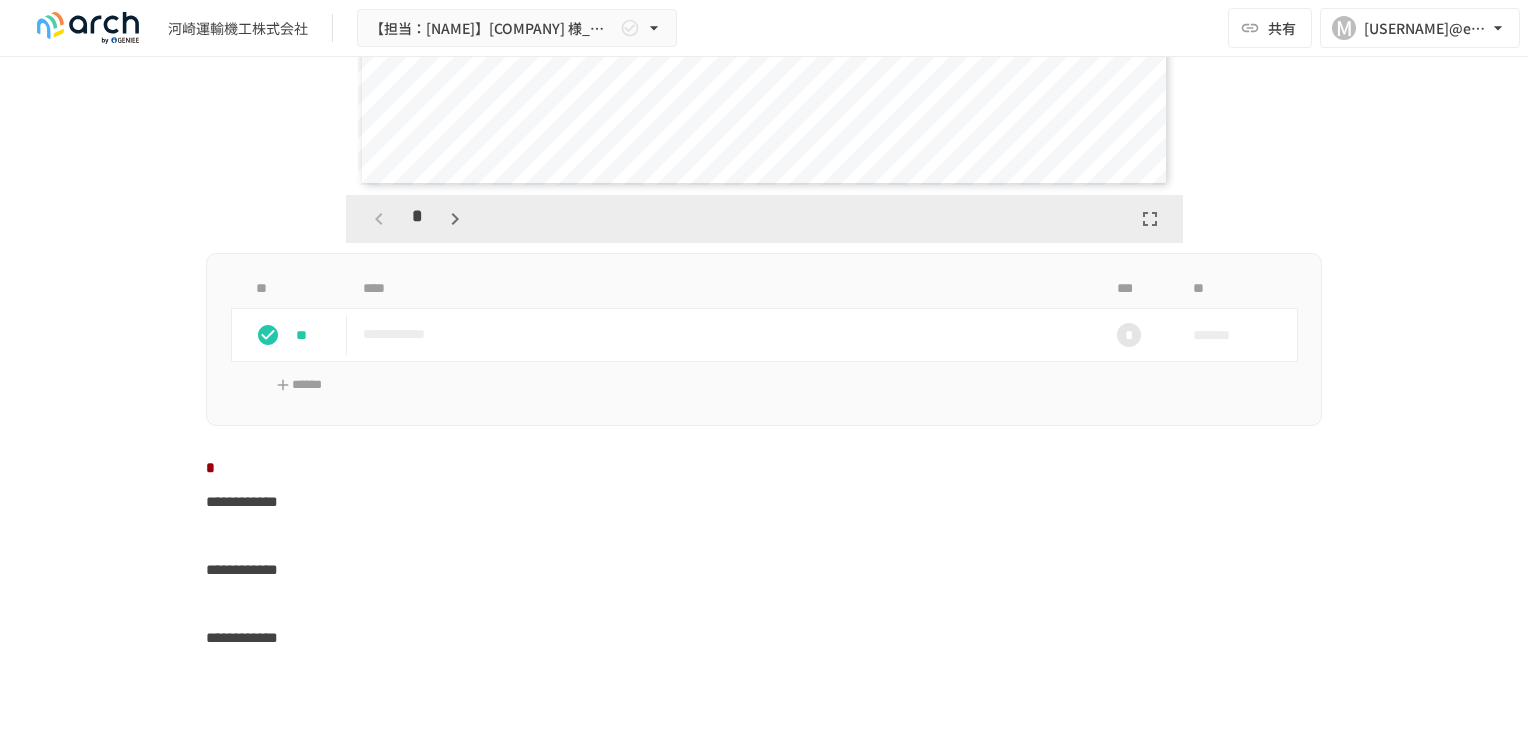 scroll, scrollTop: 4600, scrollLeft: 0, axis: vertical 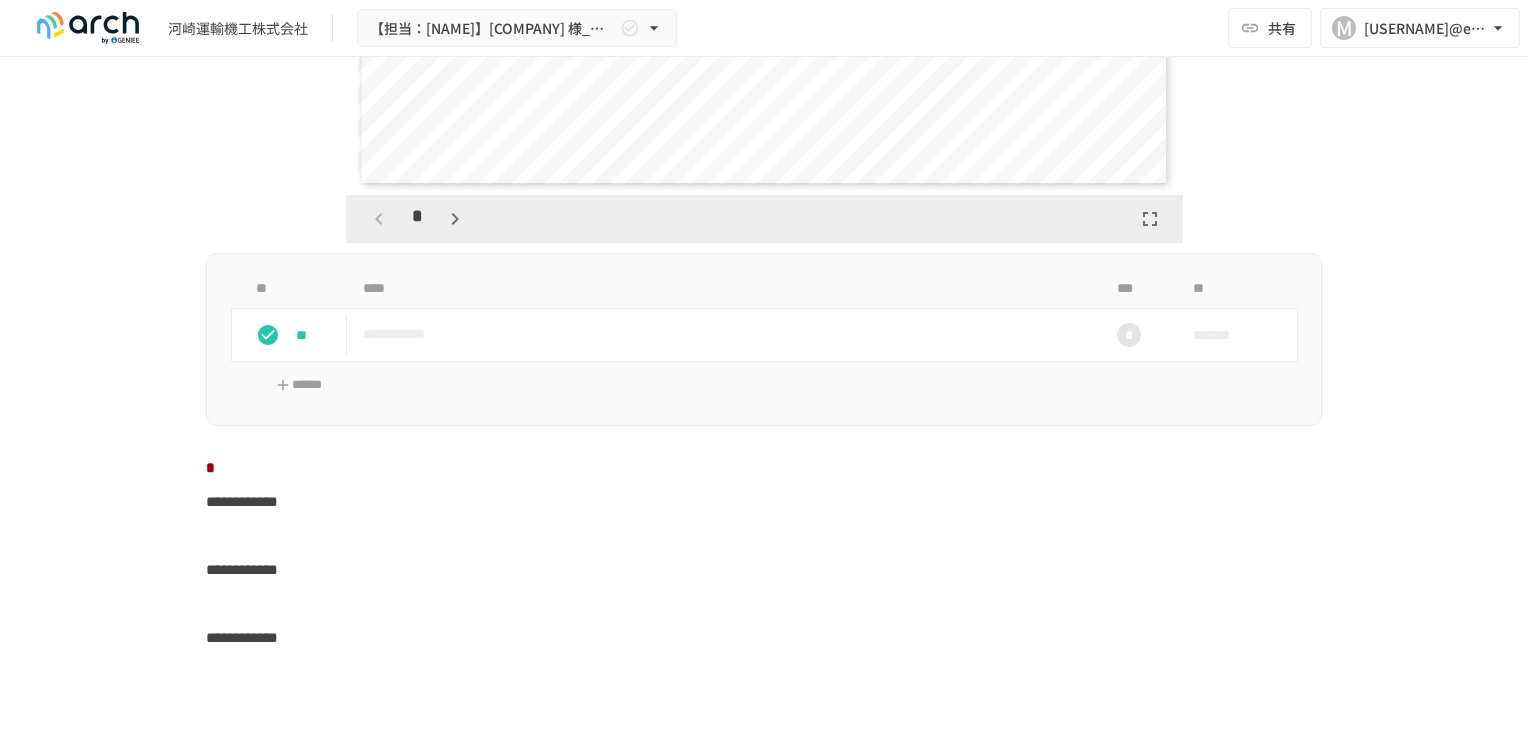 click on "**********" at bounding box center (242, 501) 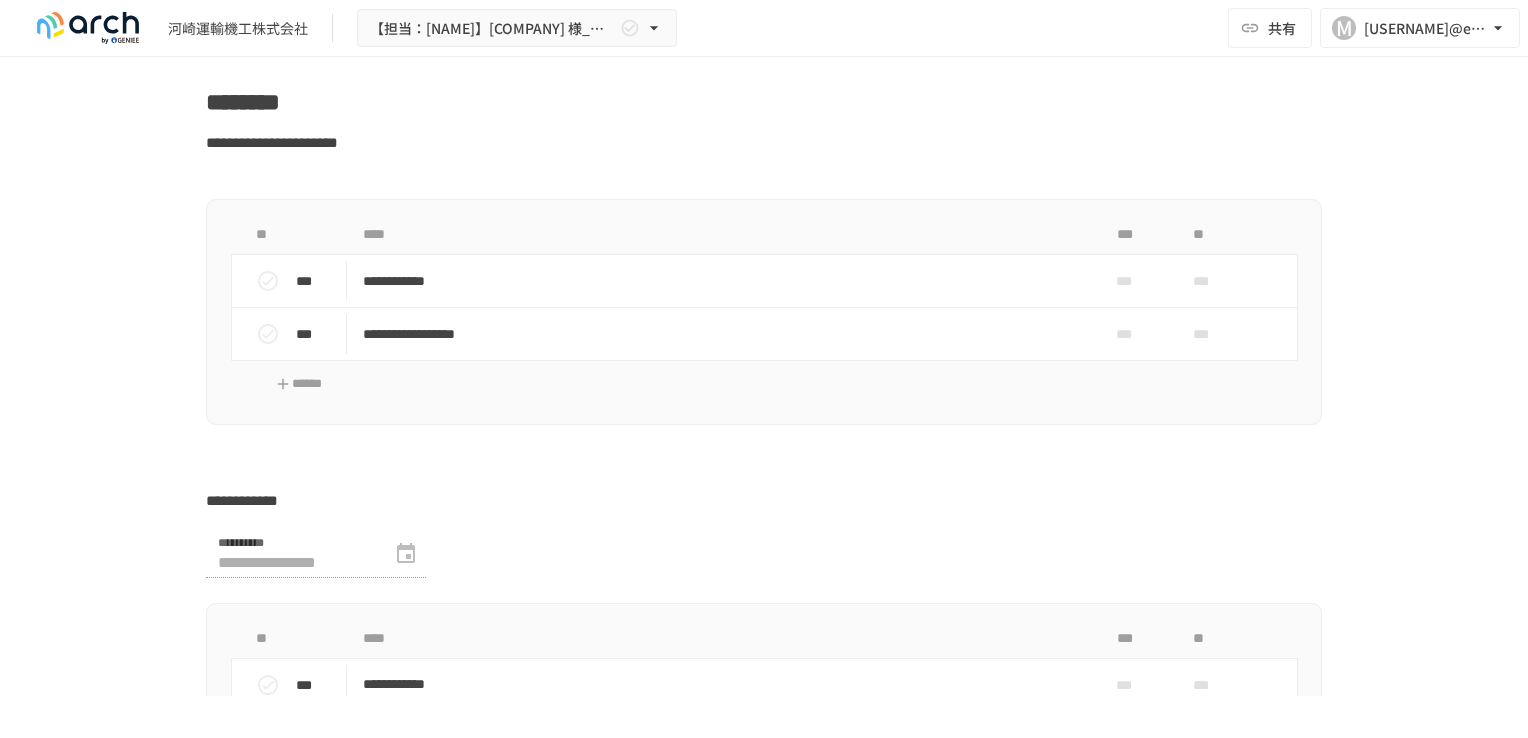 scroll, scrollTop: 5276, scrollLeft: 0, axis: vertical 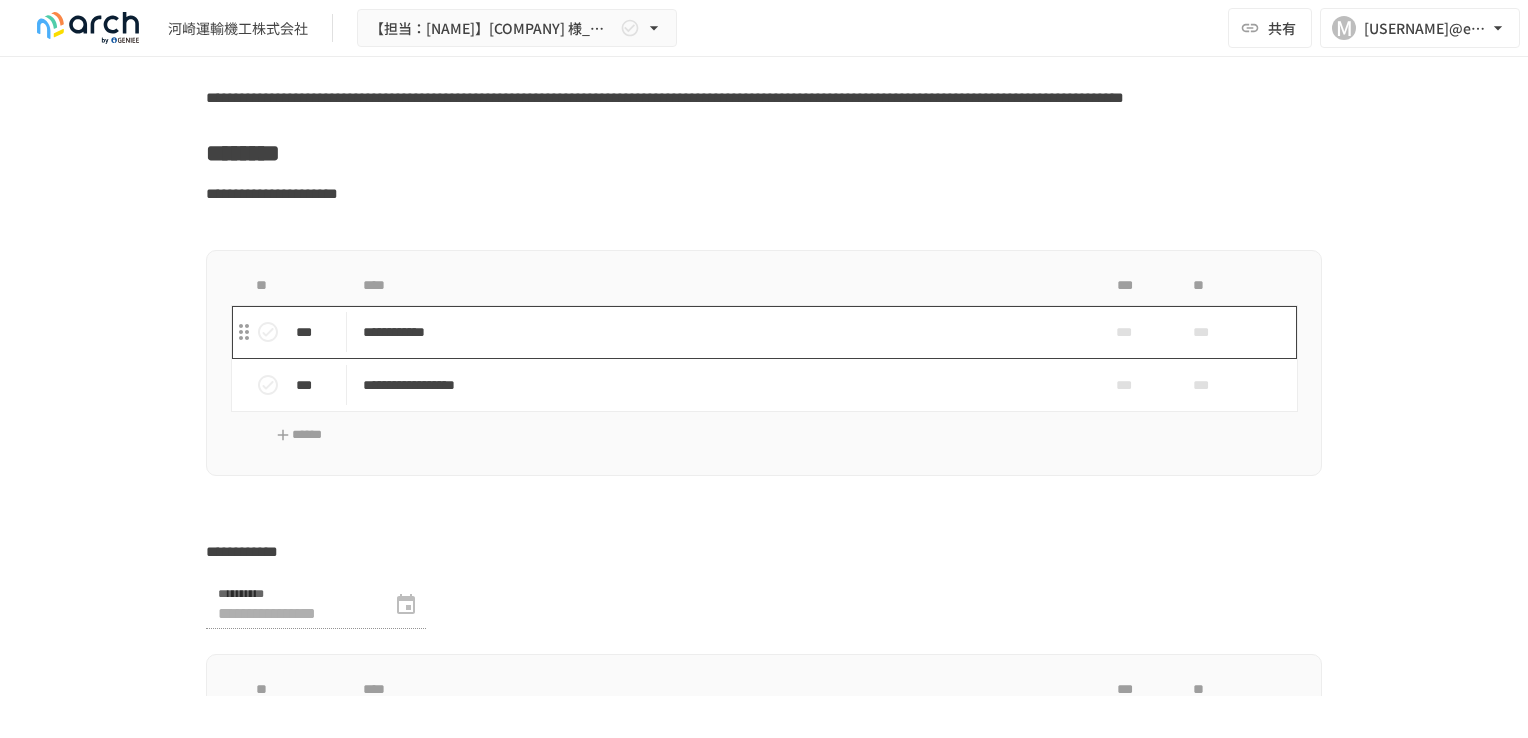 click on "**********" at bounding box center (722, 332) 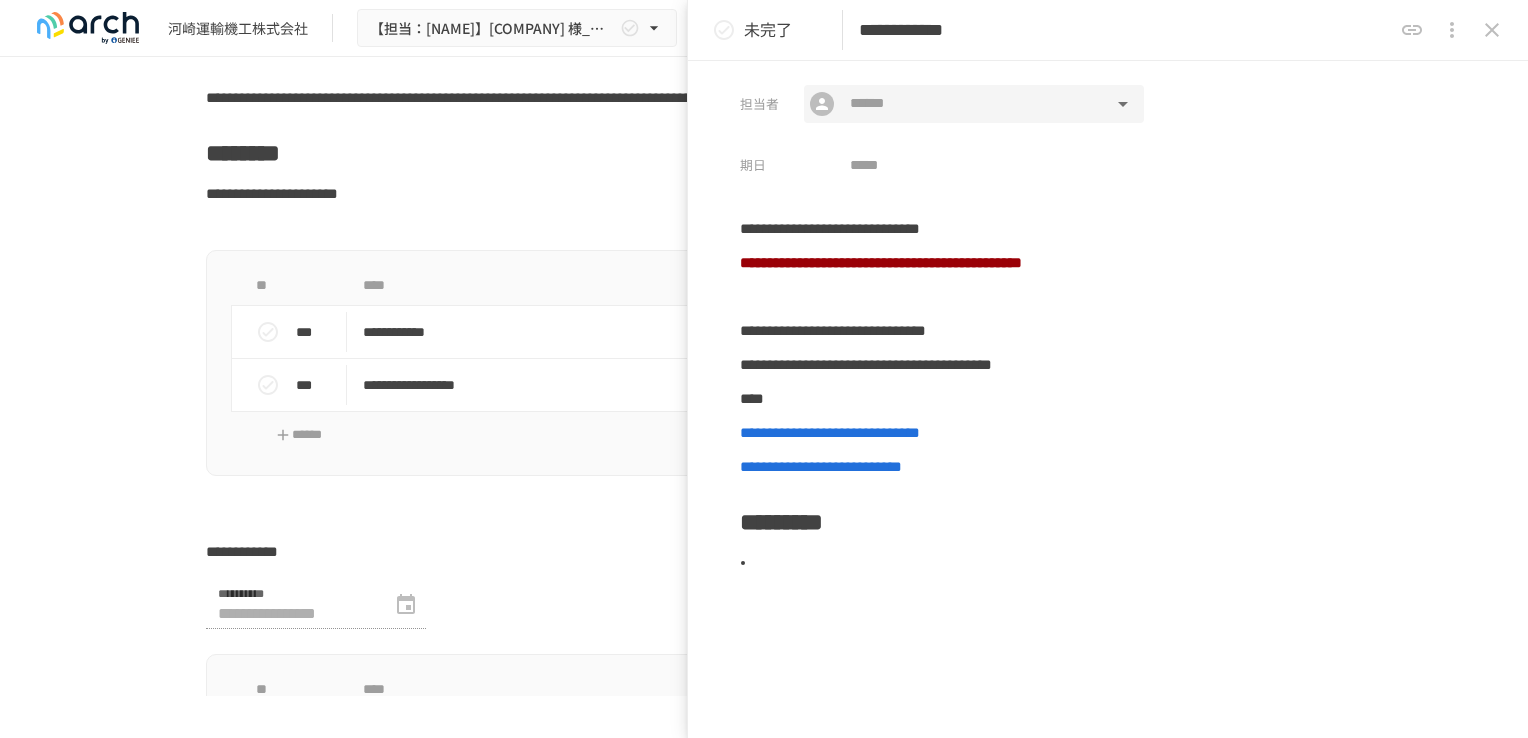 click at bounding box center (973, 104) 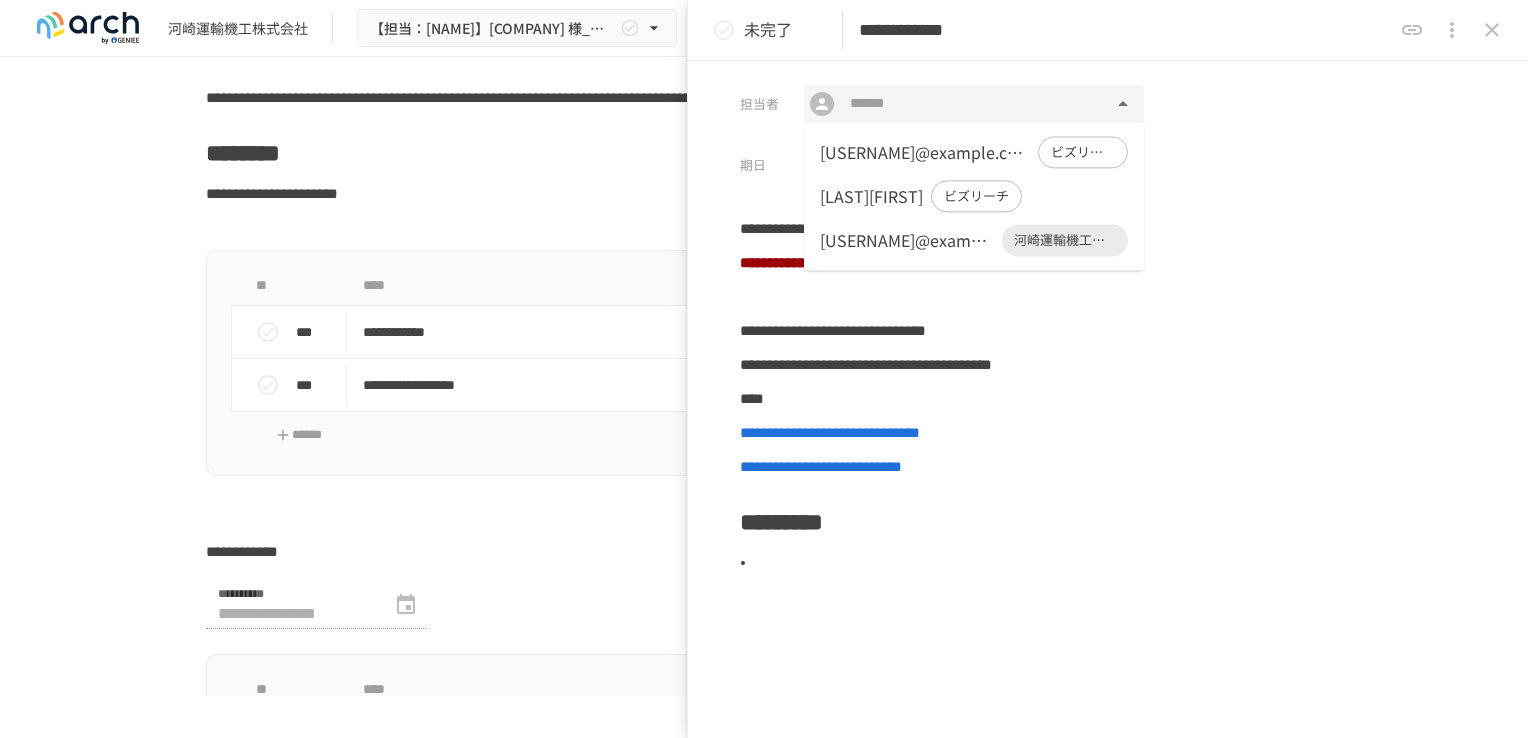 click on "[USERNAME]@example.com" at bounding box center (907, 240) 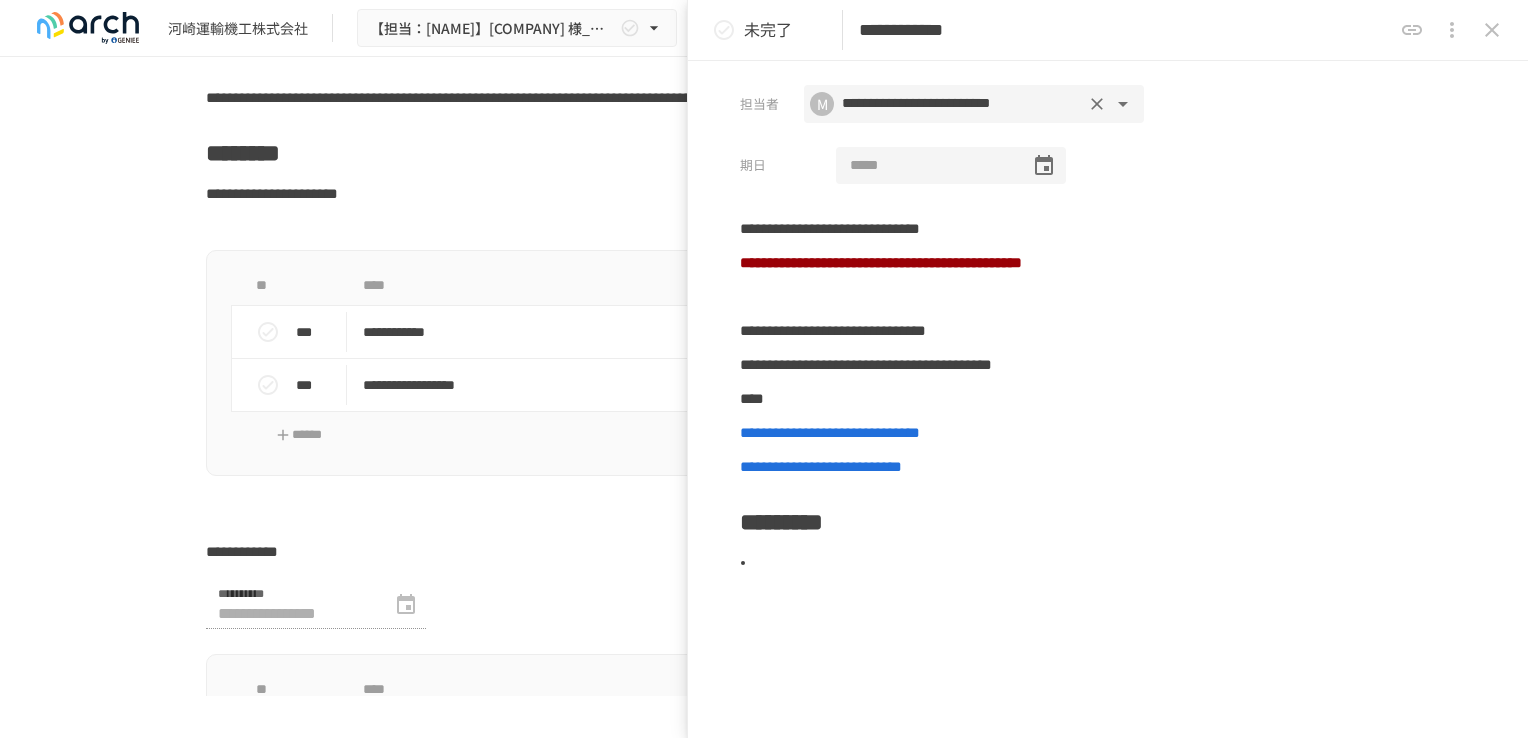 click at bounding box center [926, 166] 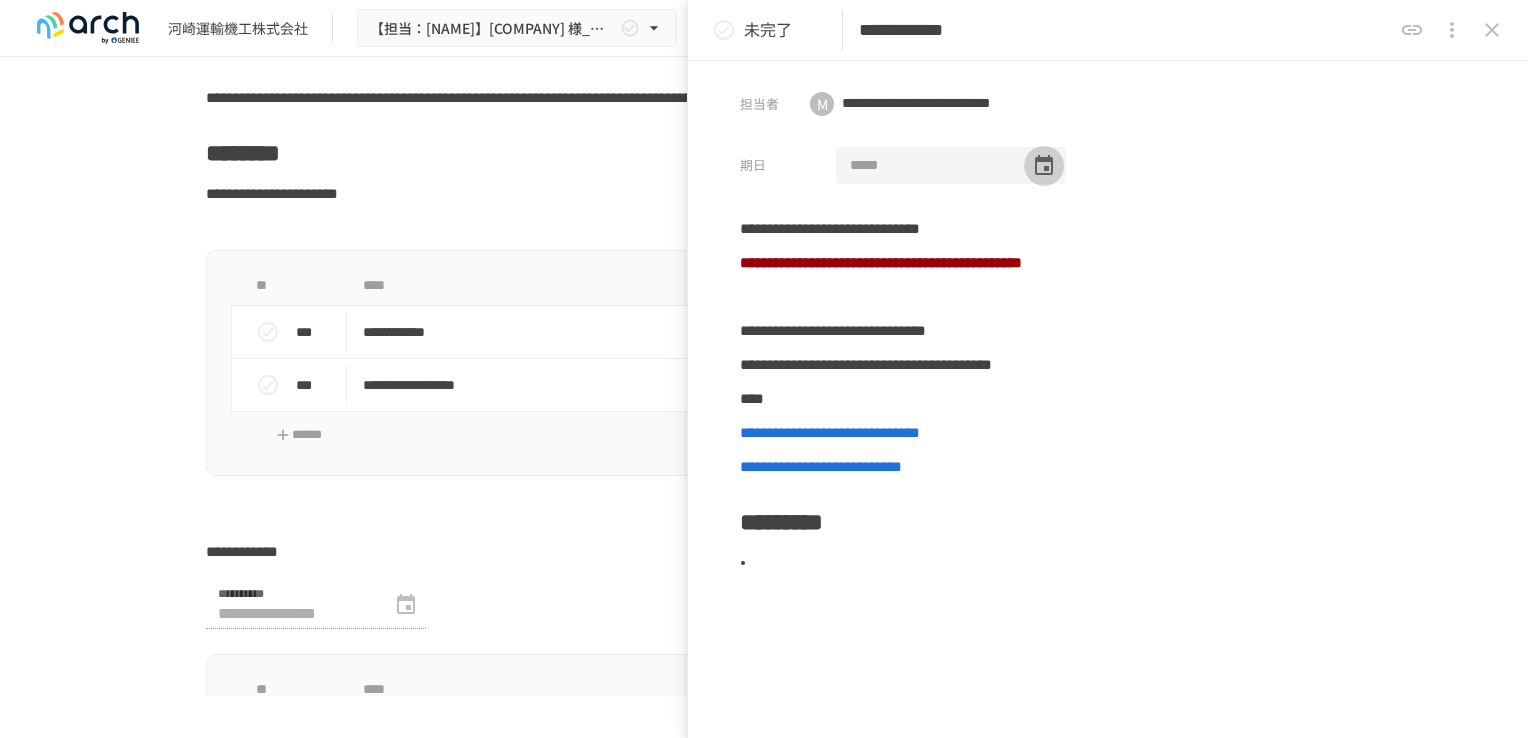 click 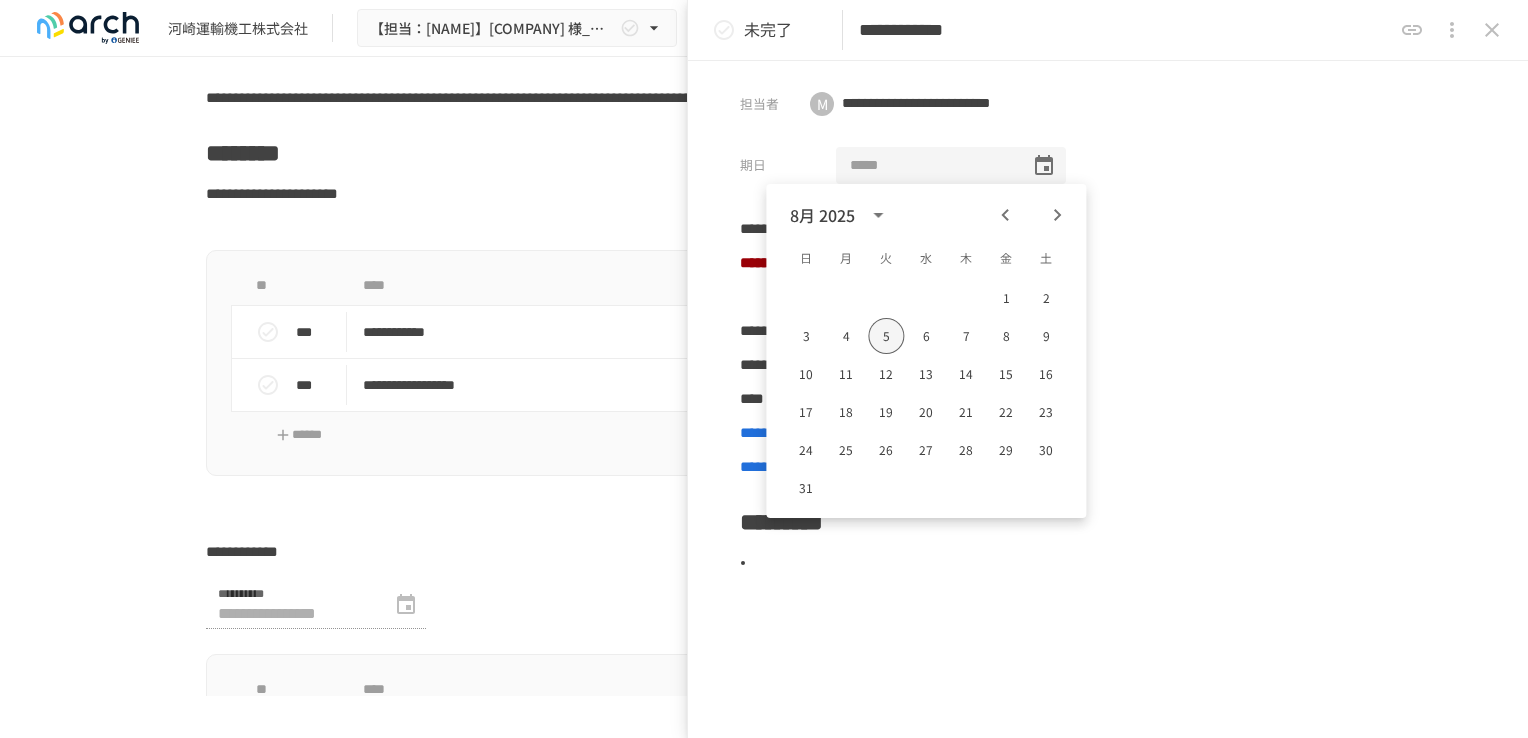 click on "5" at bounding box center [886, 336] 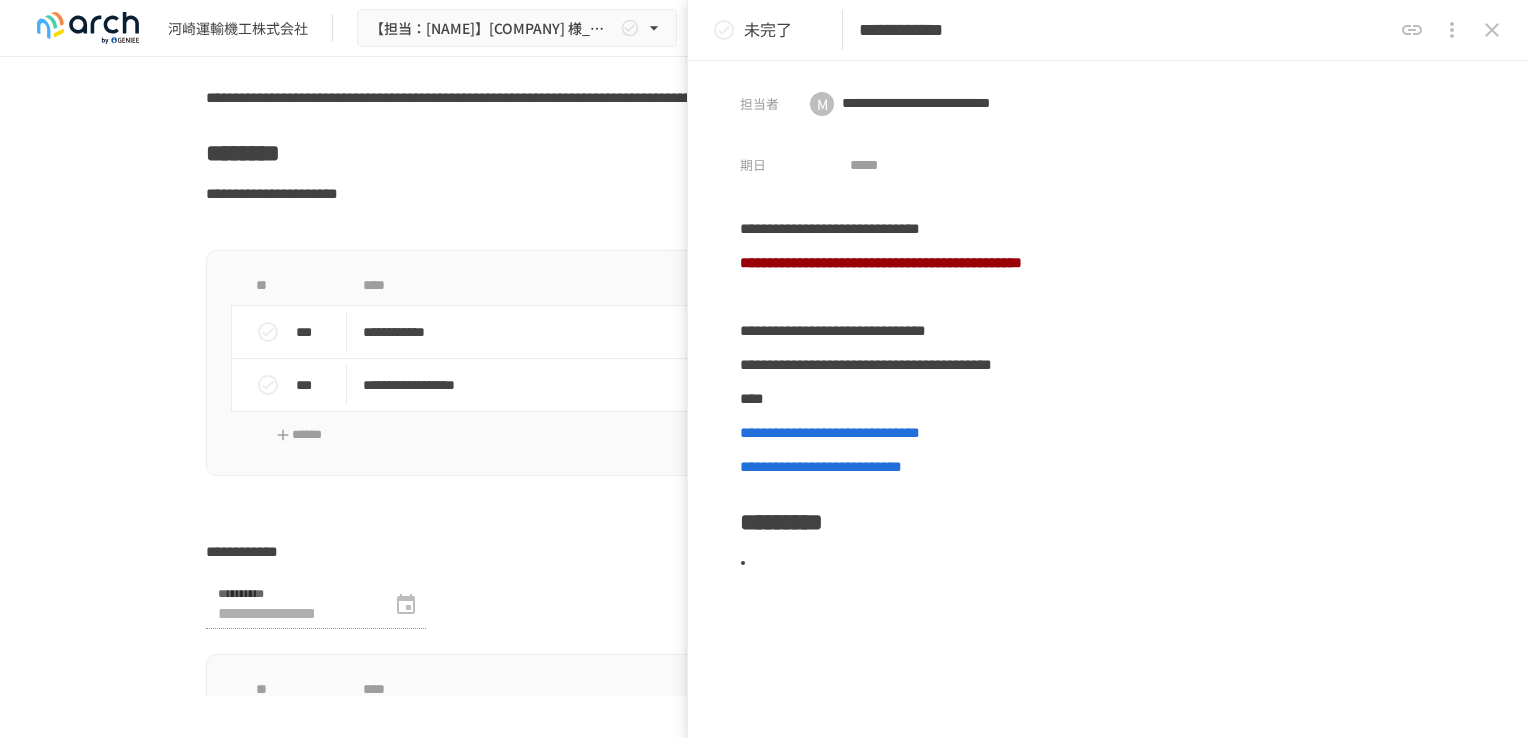type on "**********" 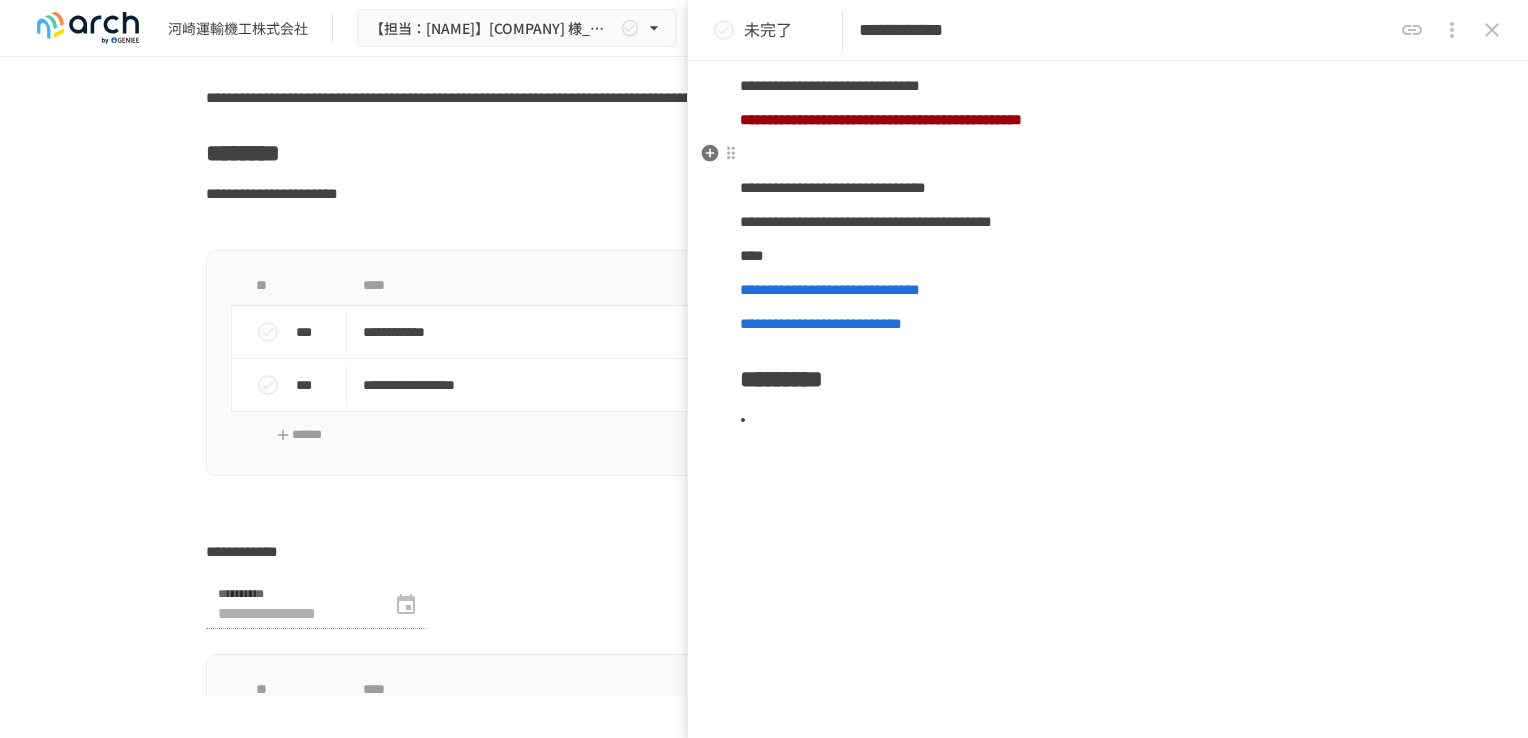 scroll, scrollTop: 178, scrollLeft: 0, axis: vertical 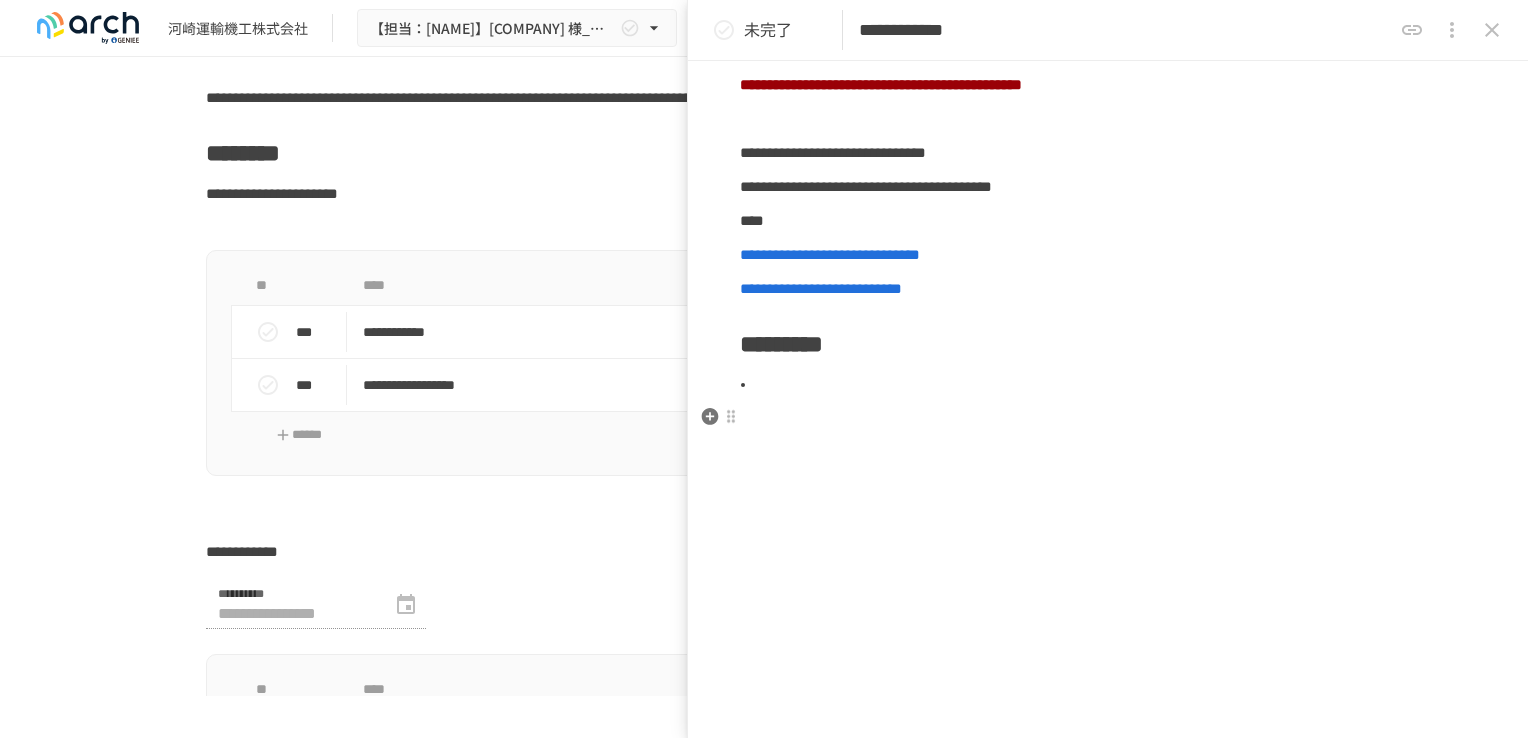 click at bounding box center [1108, 418] 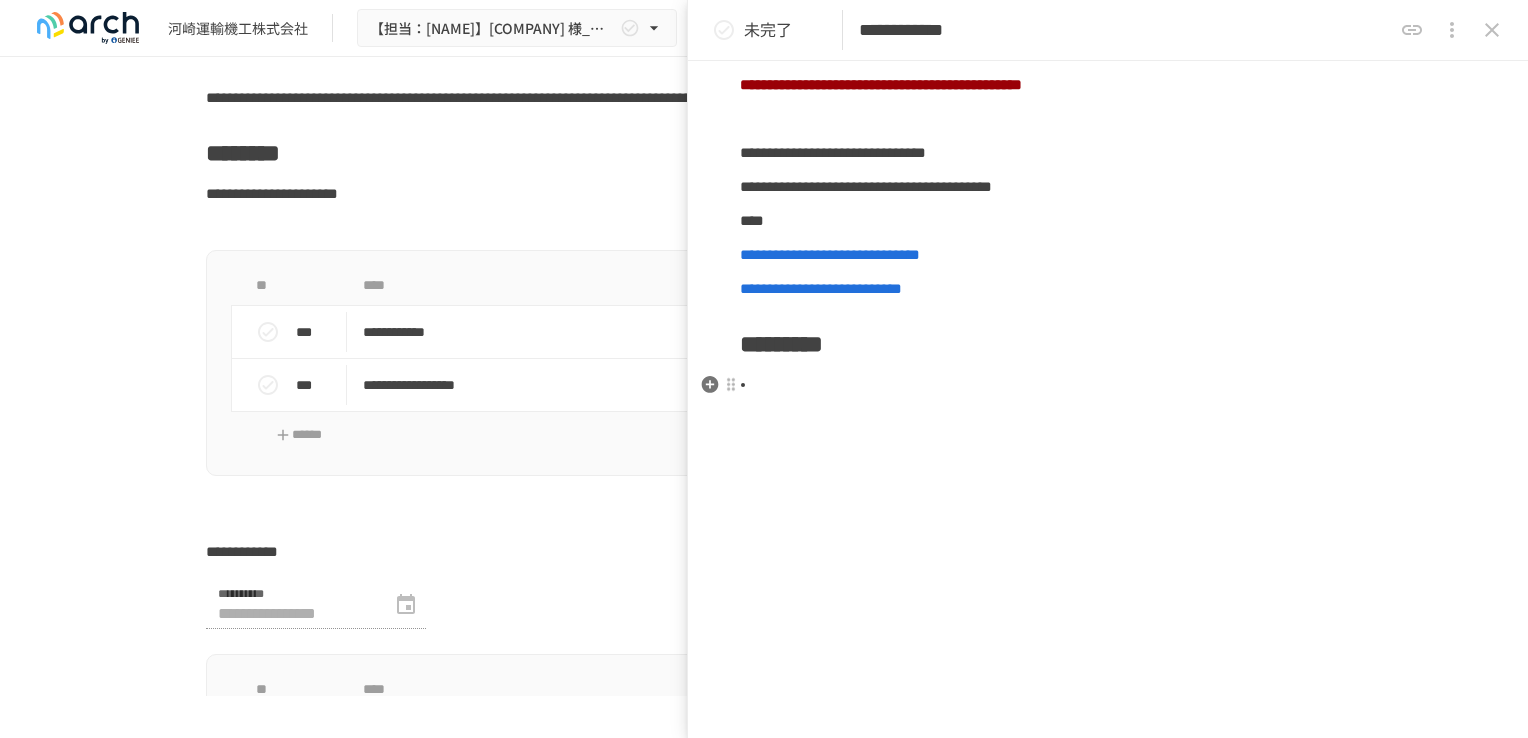 type 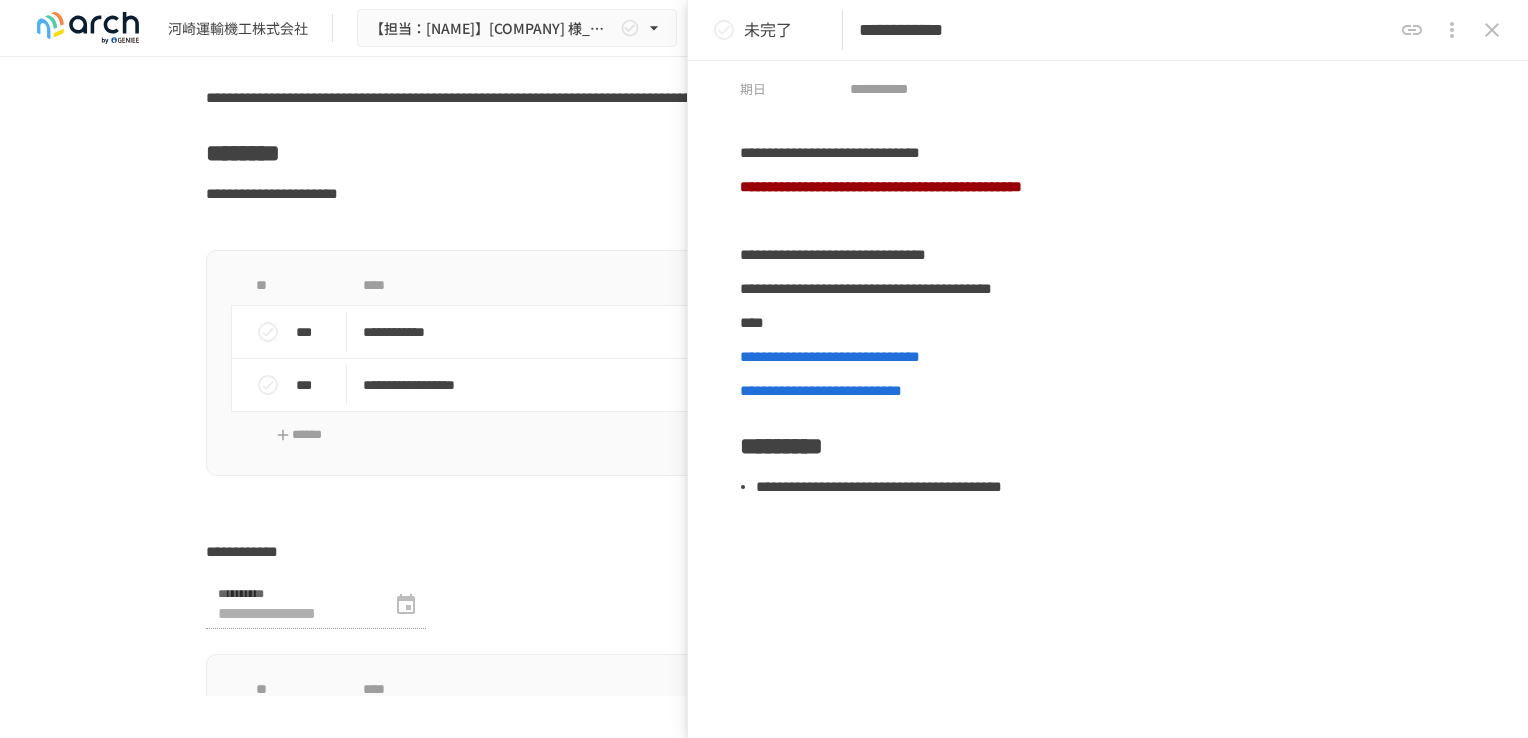 scroll, scrollTop: 0, scrollLeft: 0, axis: both 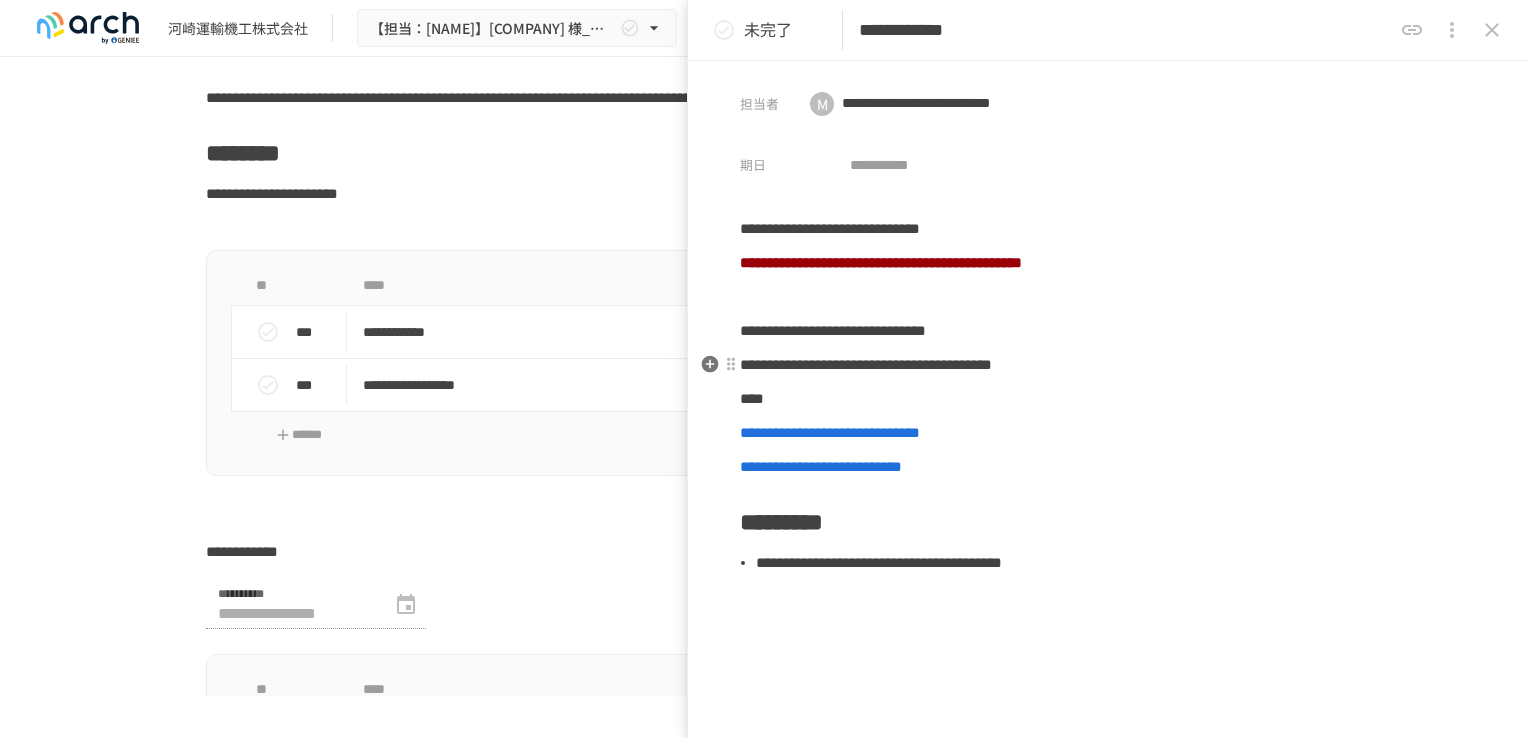 click on "**********" at bounding box center (866, 364) 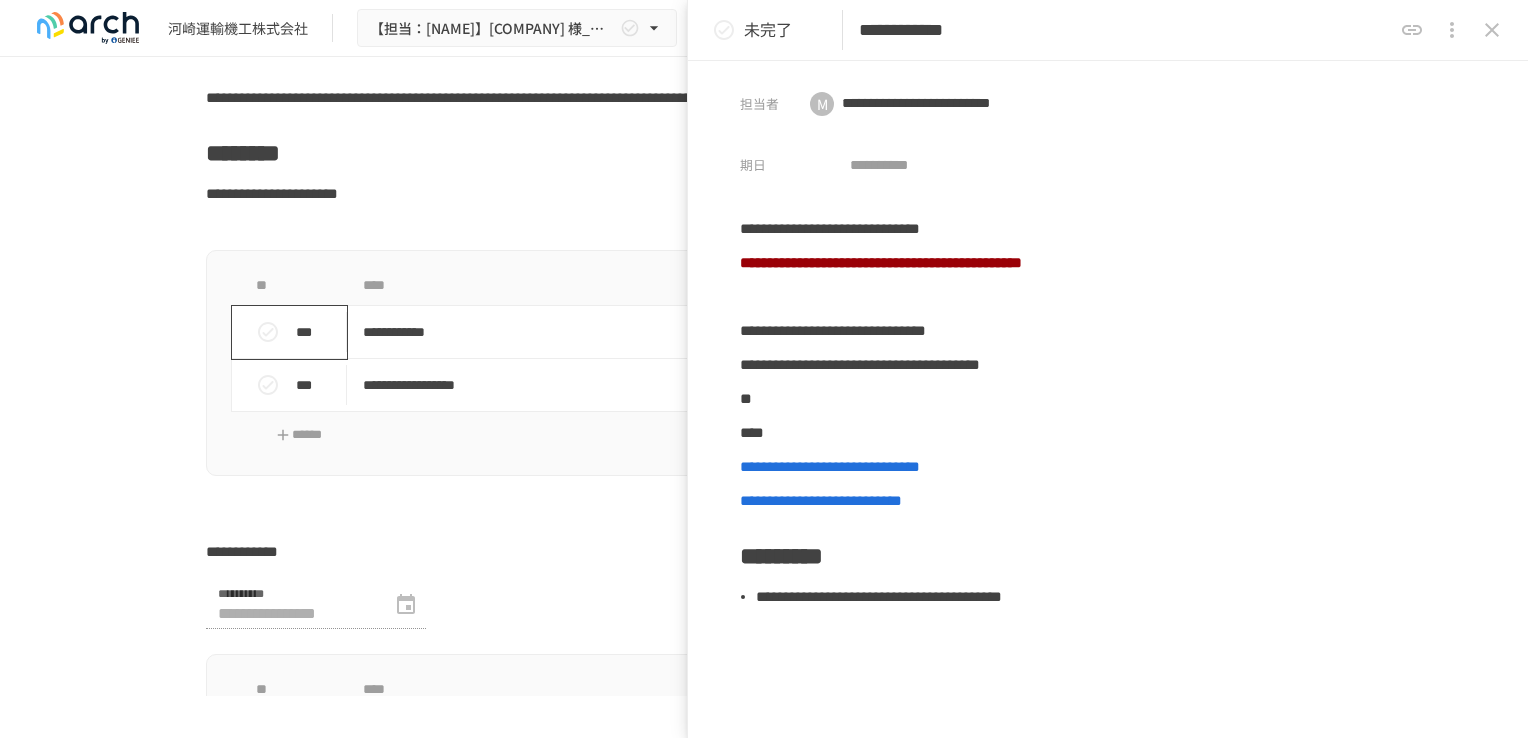 click on "***" at bounding box center (317, 332) 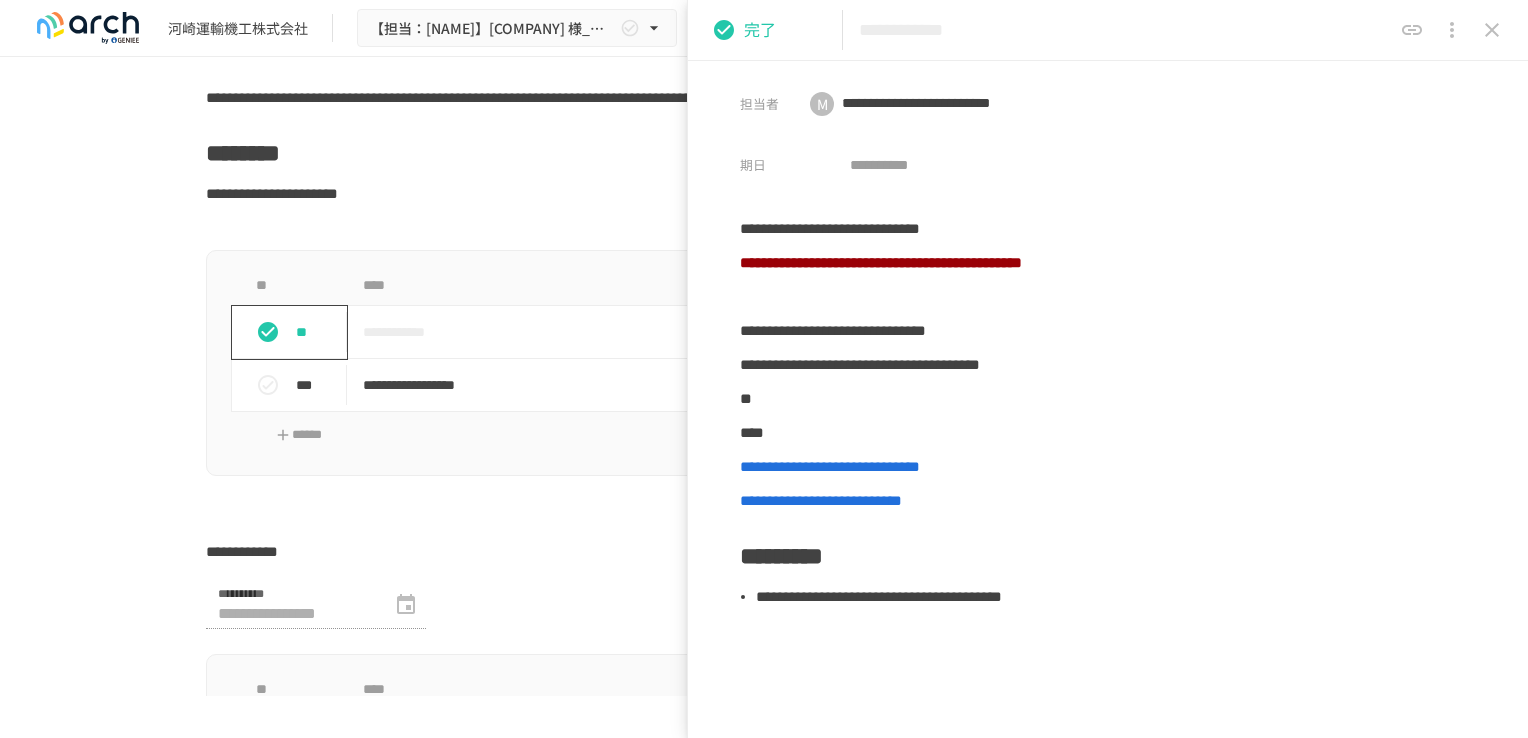 click on "**" at bounding box center [317, 332] 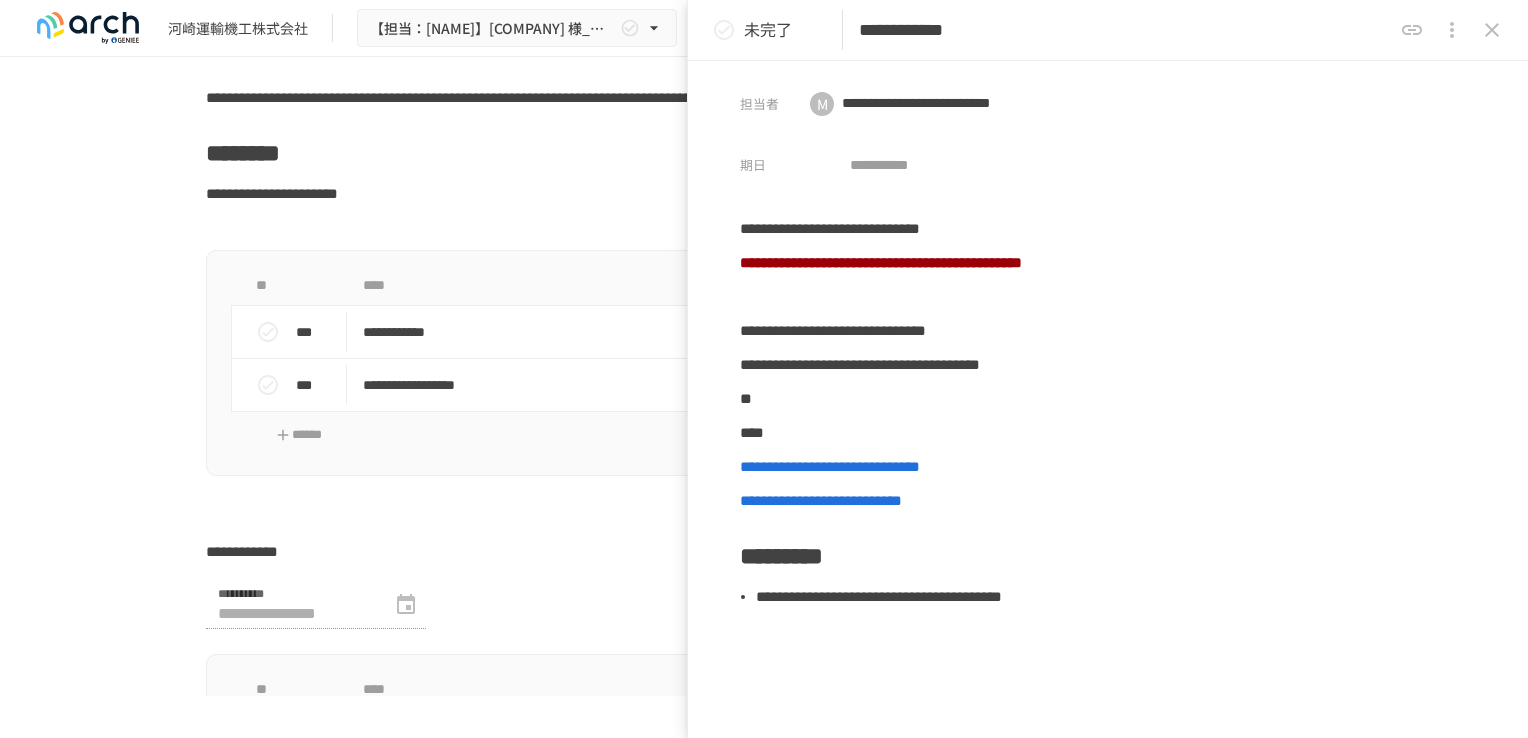 scroll, scrollTop: 5376, scrollLeft: 0, axis: vertical 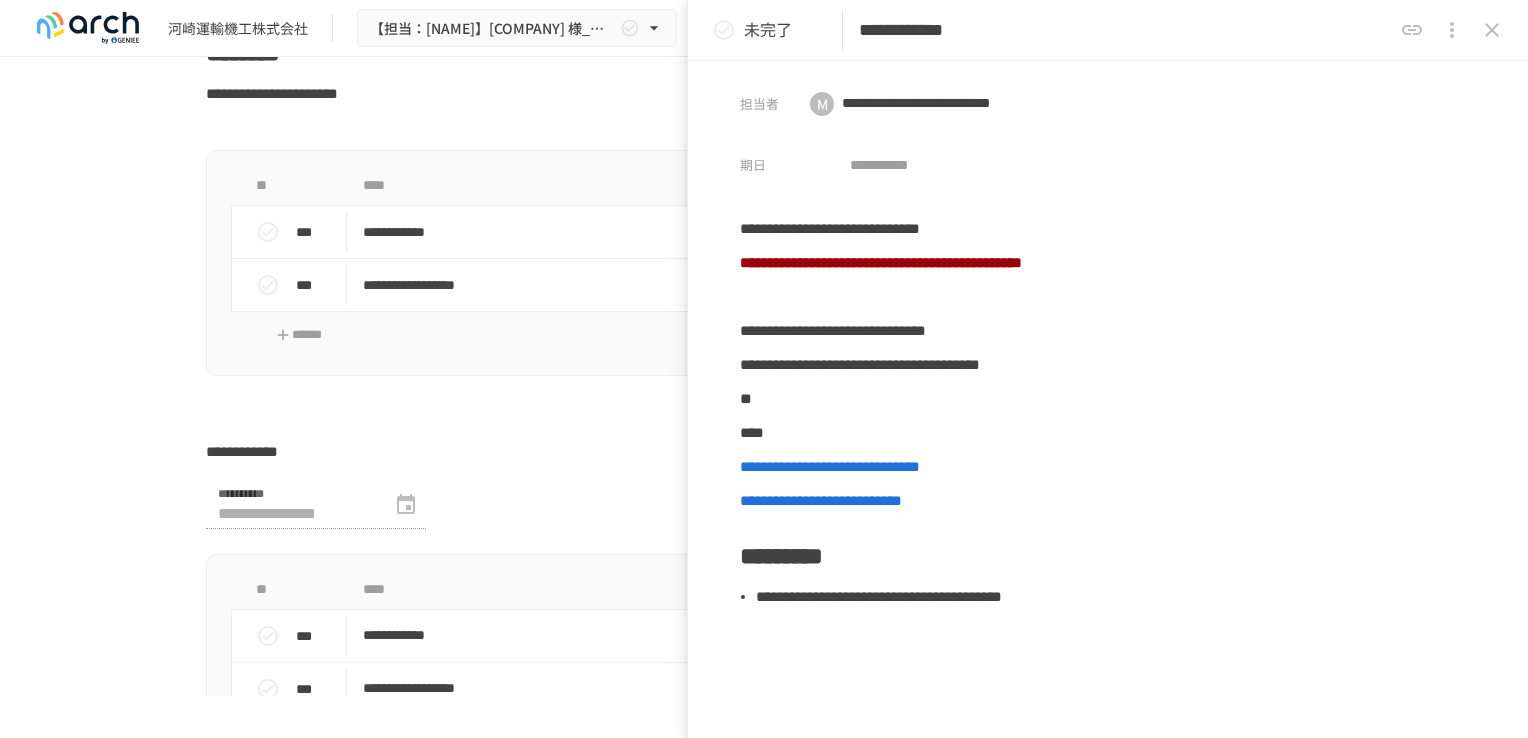click on "**********" at bounding box center [764, -1313] 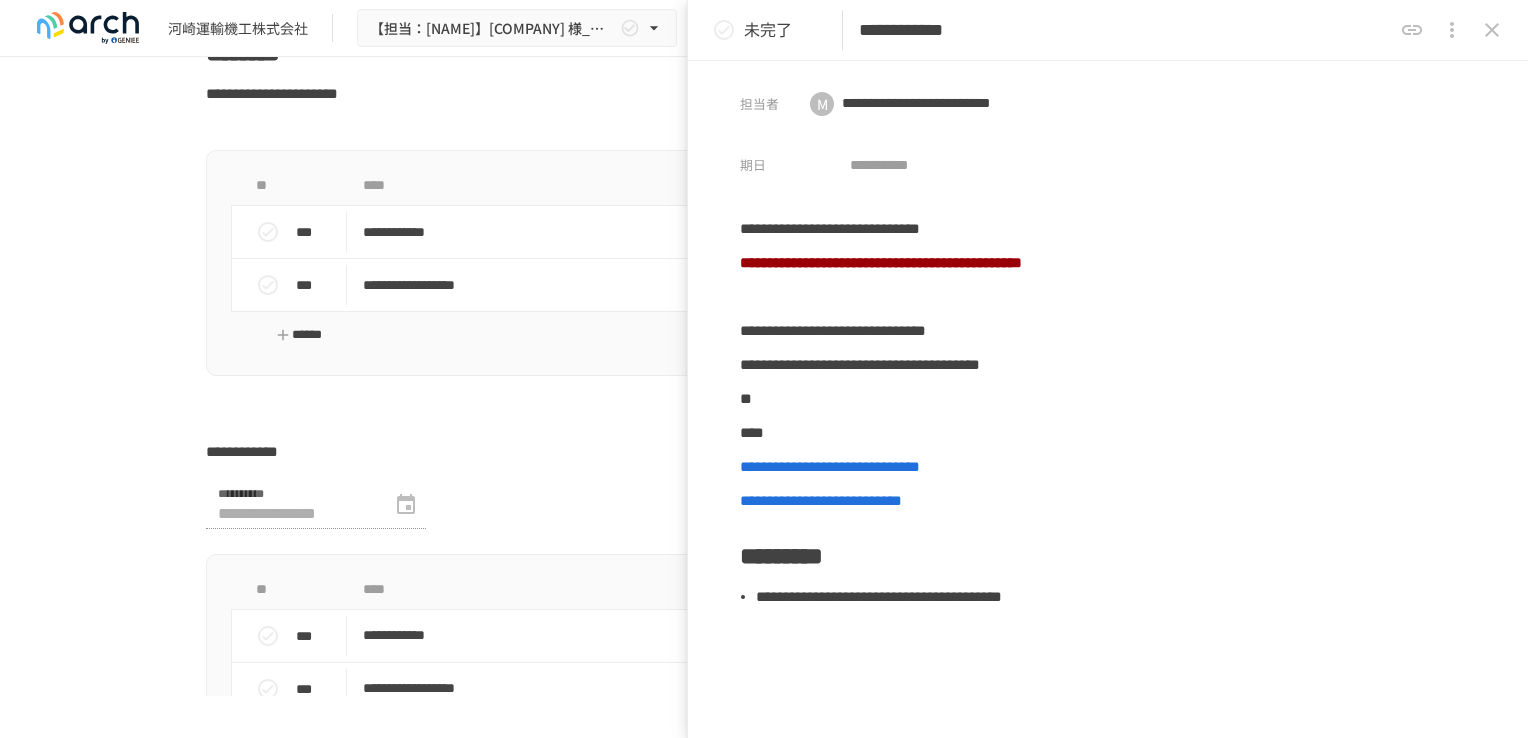 click on "******" at bounding box center [299, 335] 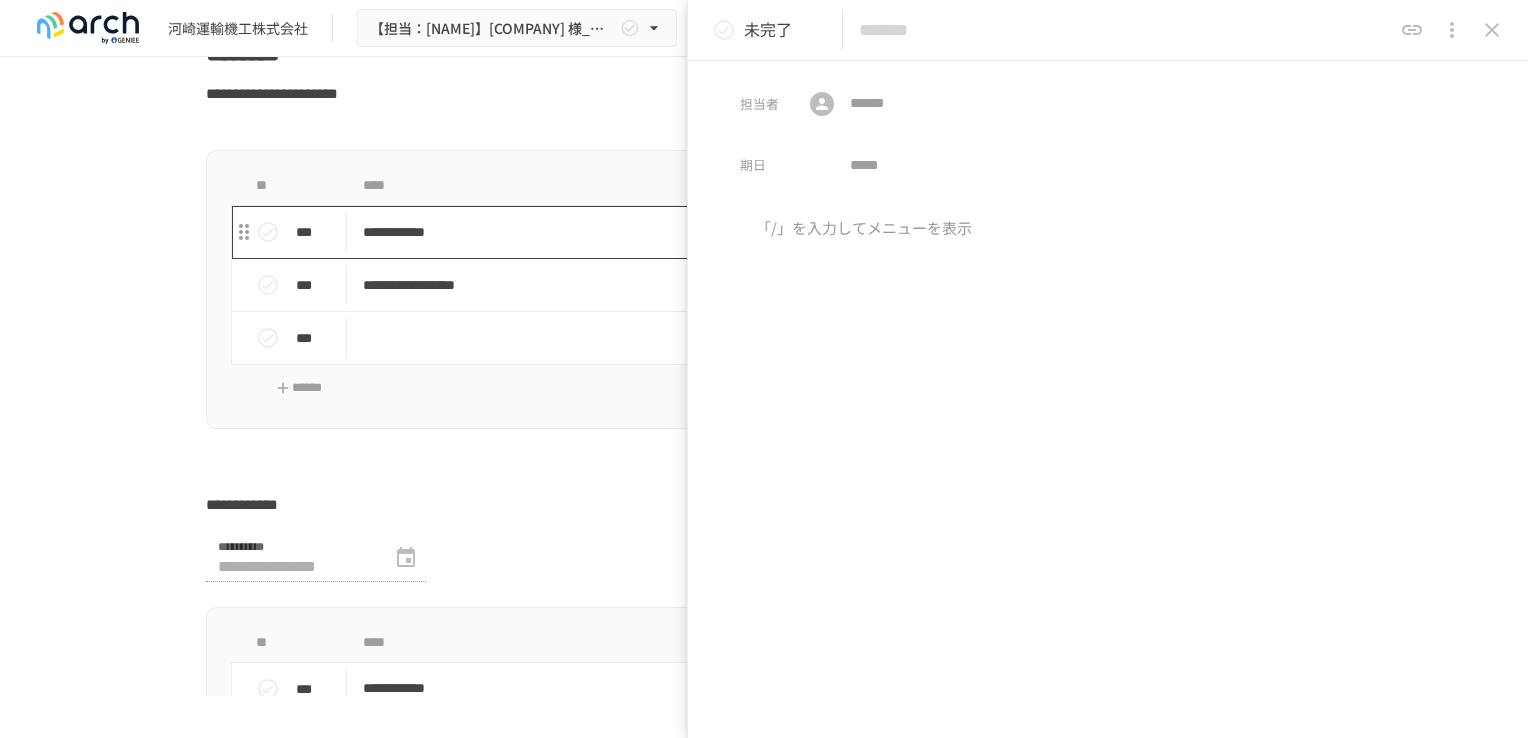 click on "**********" at bounding box center [722, 232] 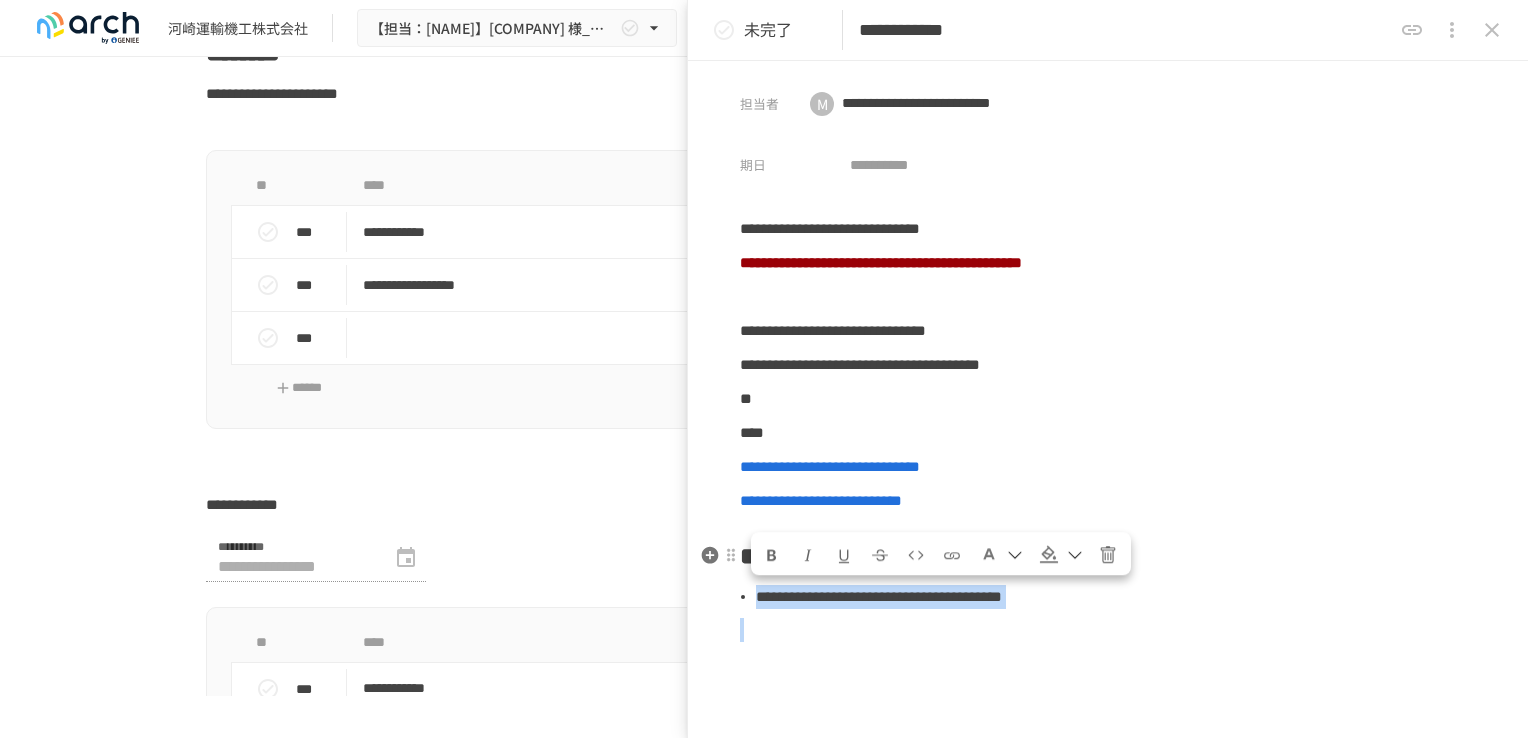 drag, startPoint x: 1384, startPoint y: 609, endPoint x: 711, endPoint y: 584, distance: 673.4642 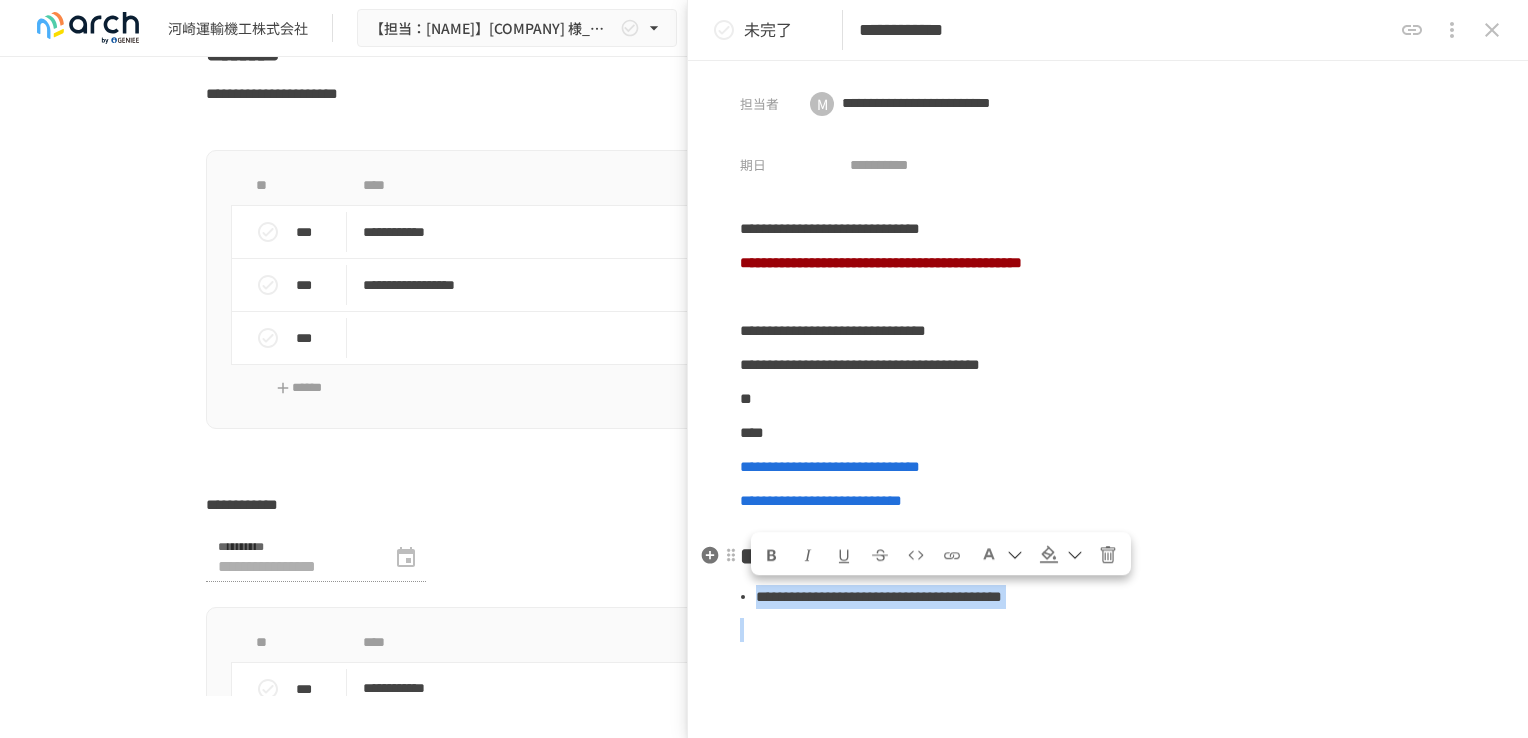 click on "**********" at bounding box center (1108, 429) 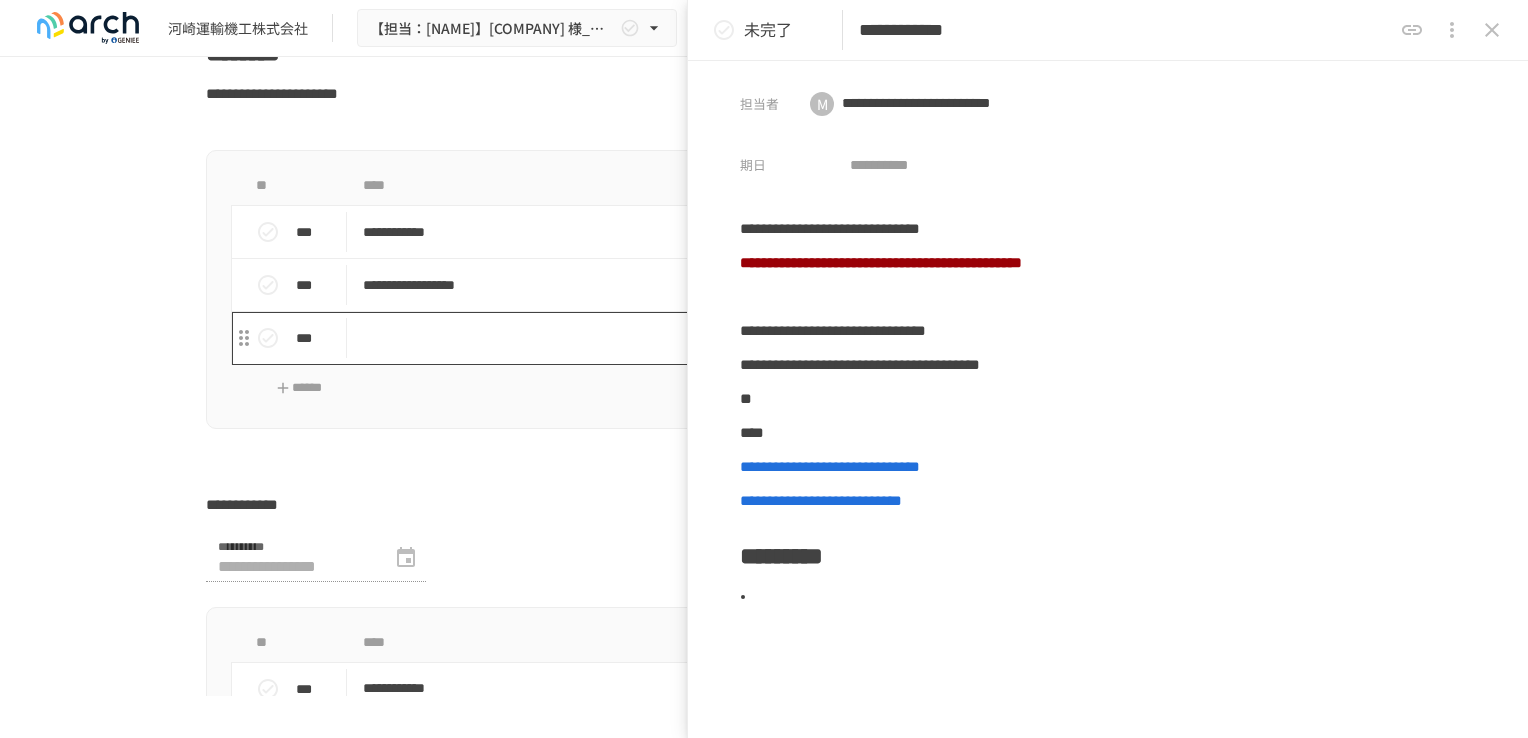 click at bounding box center (722, 338) 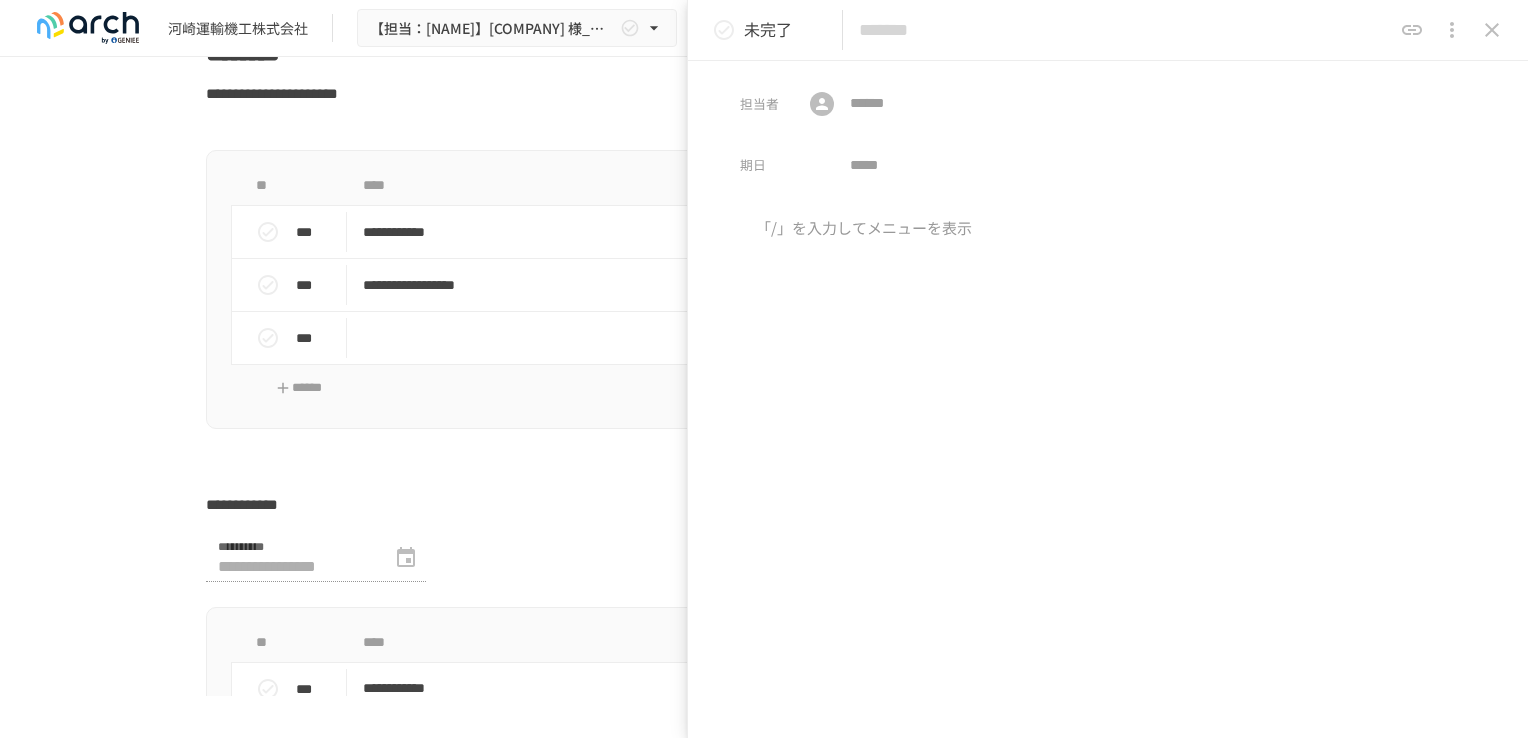 click at bounding box center [1125, 30] 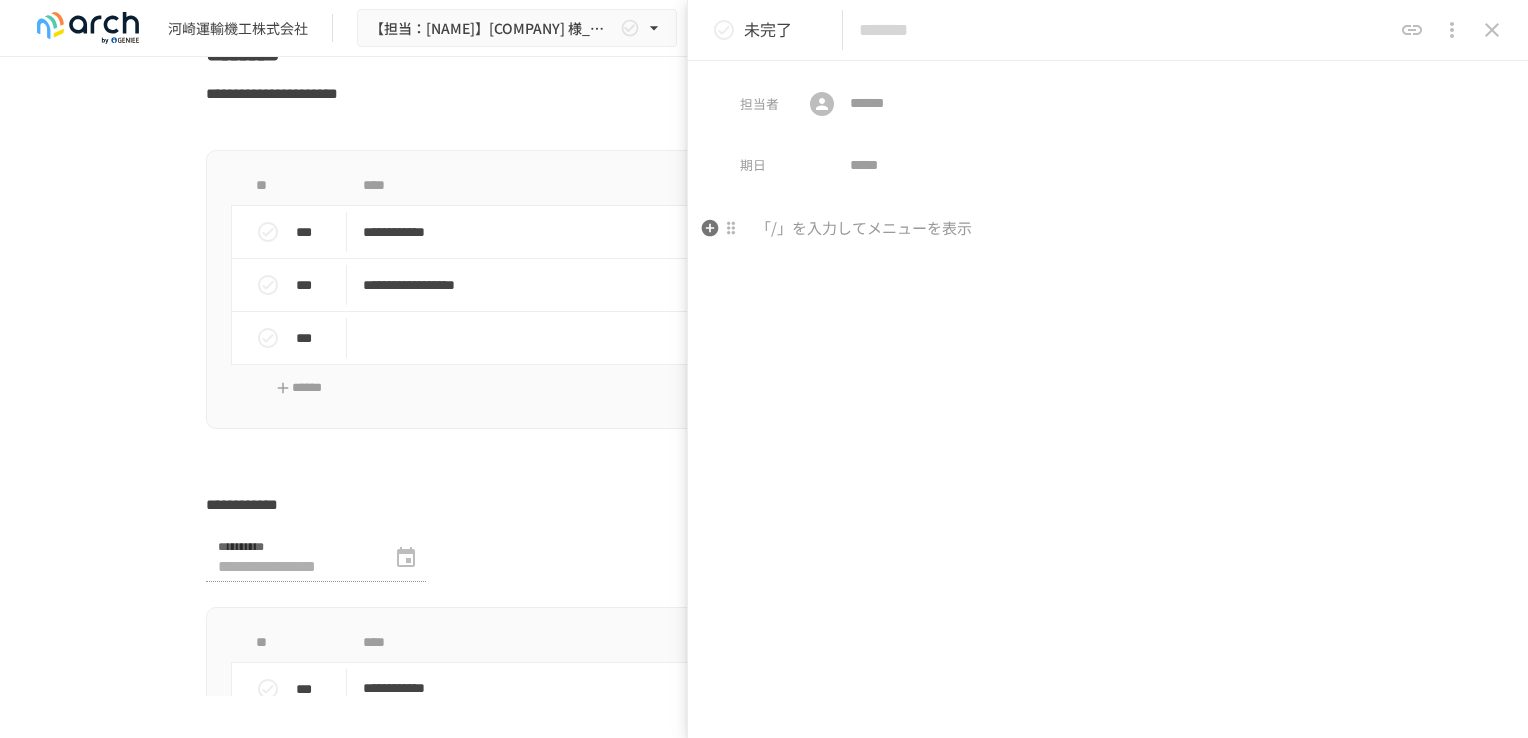 click at bounding box center [1108, 229] 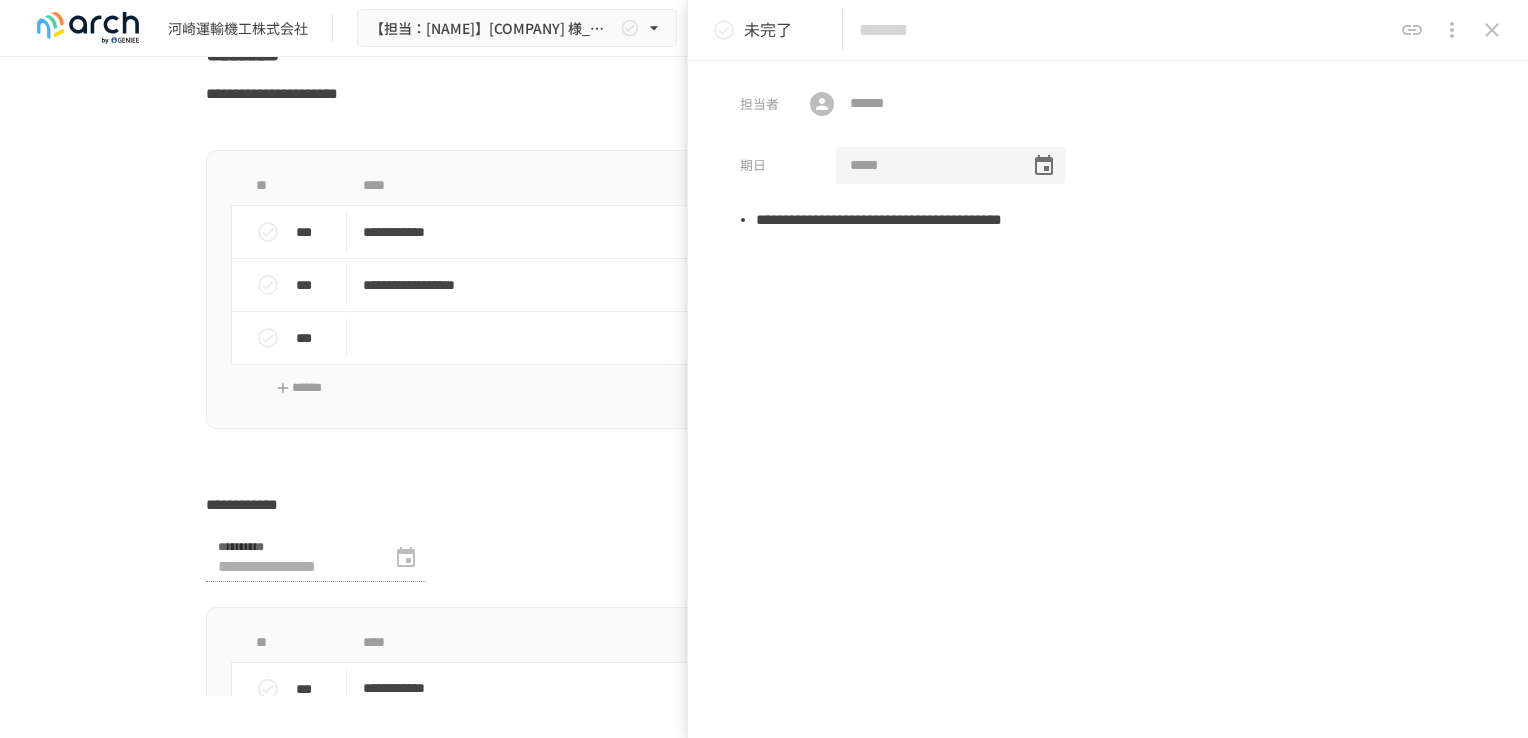 click at bounding box center [926, 166] 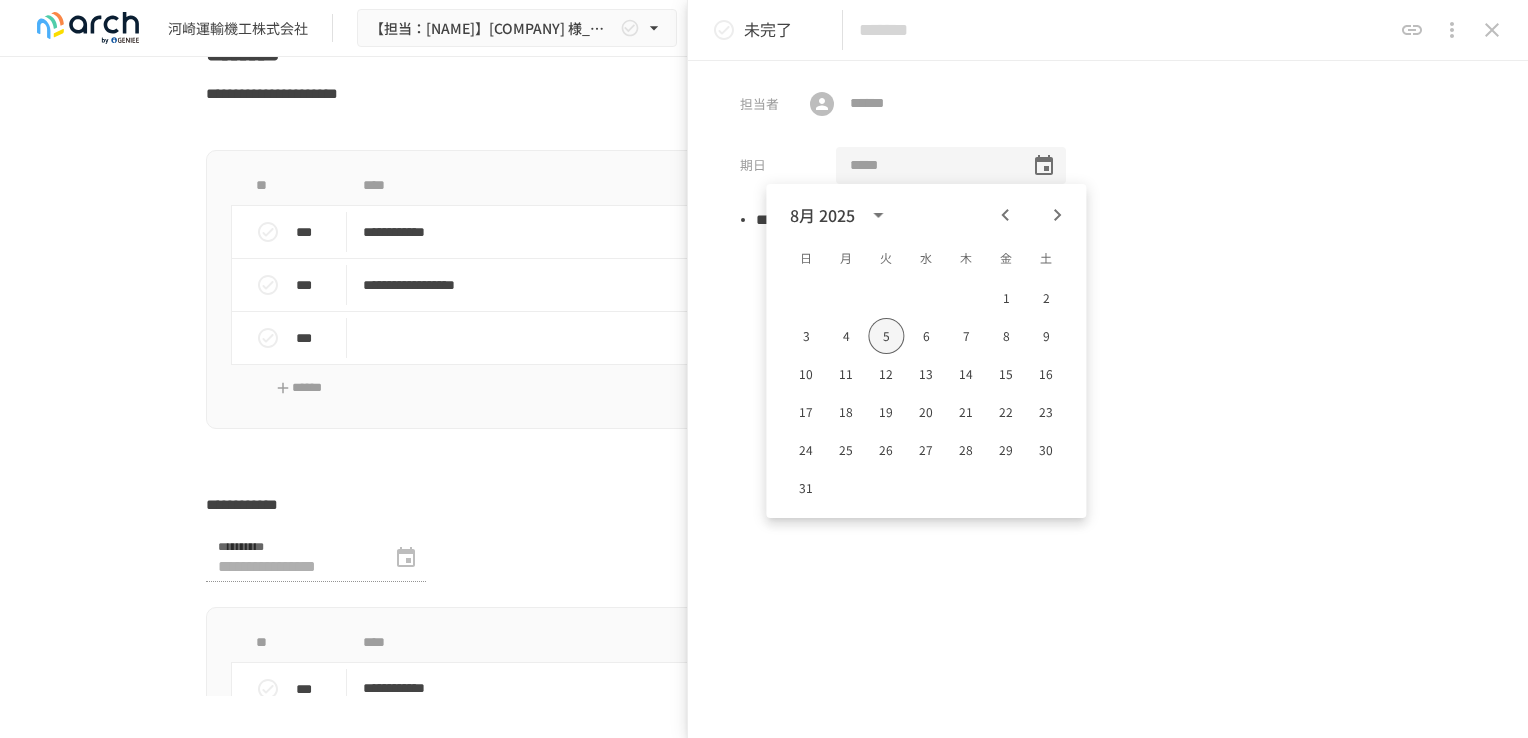 click on "5" at bounding box center (886, 336) 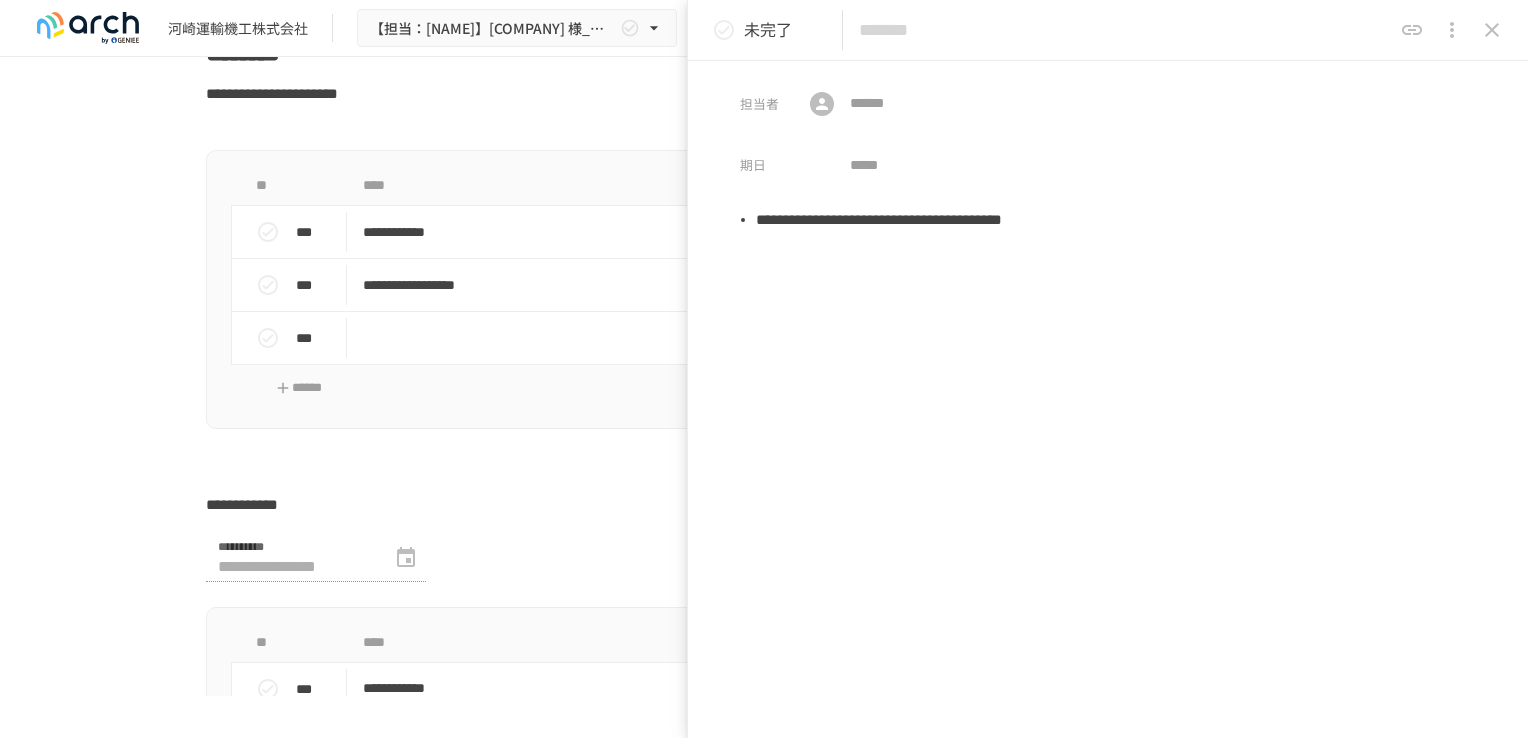 type on "**********" 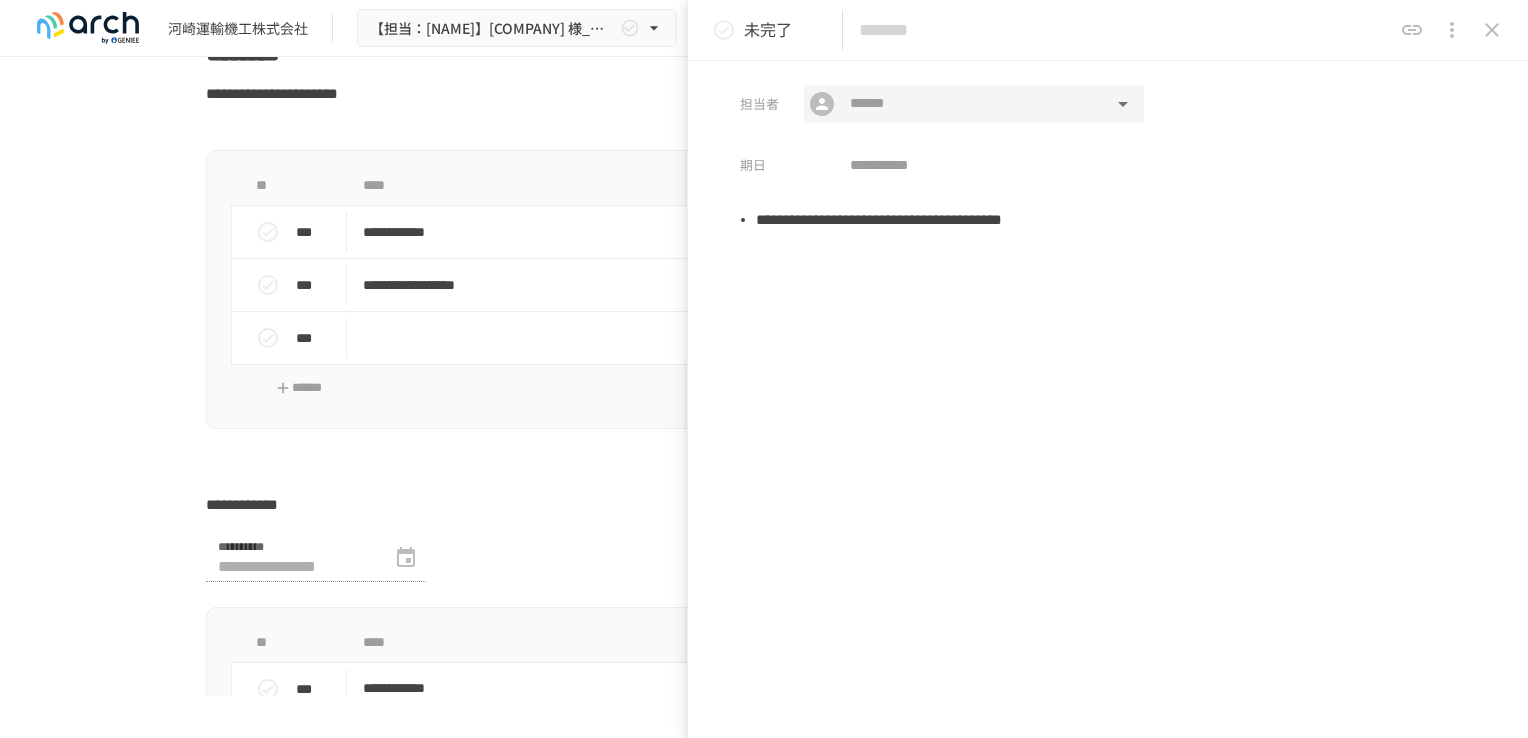click at bounding box center [973, 104] 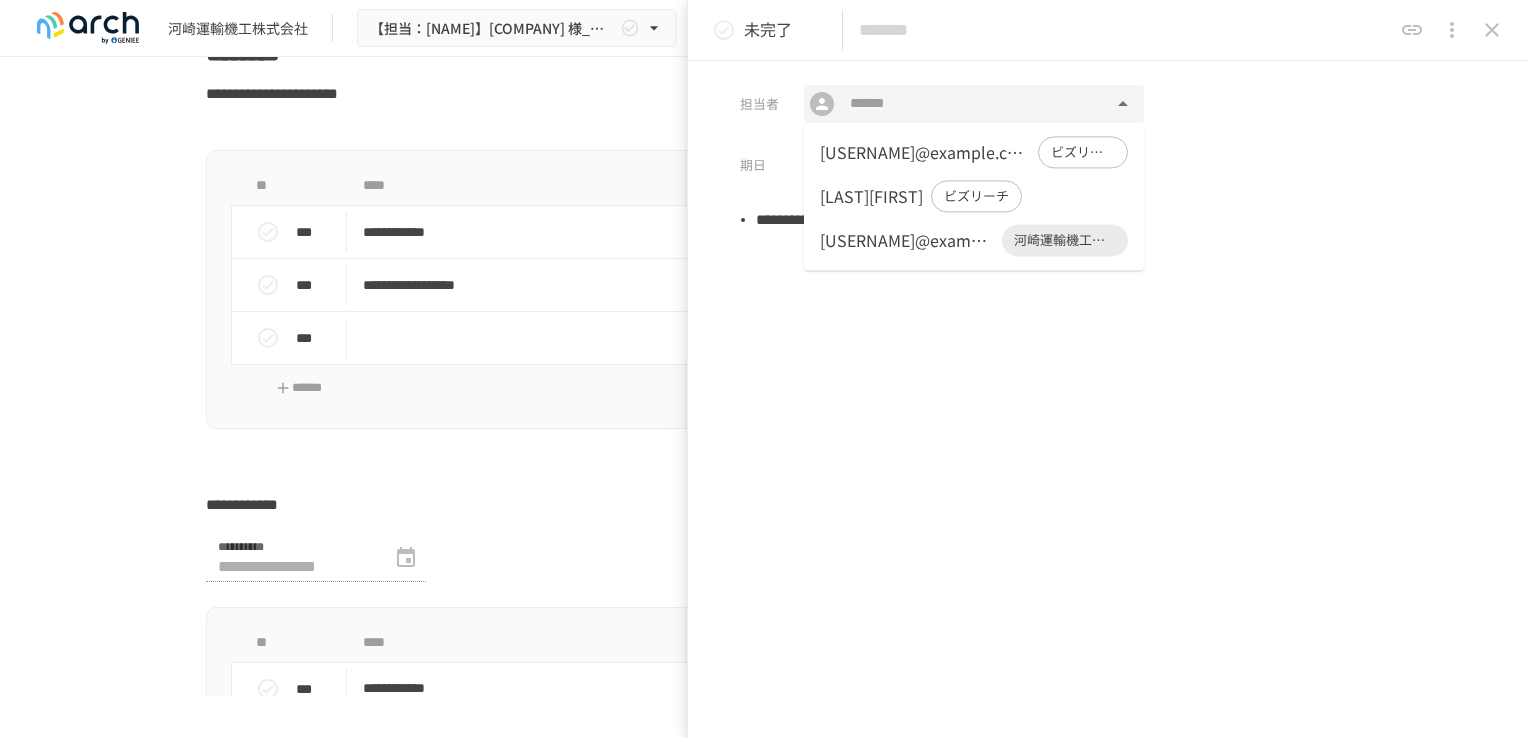 click on "[USERNAME]@example.com" at bounding box center [907, 240] 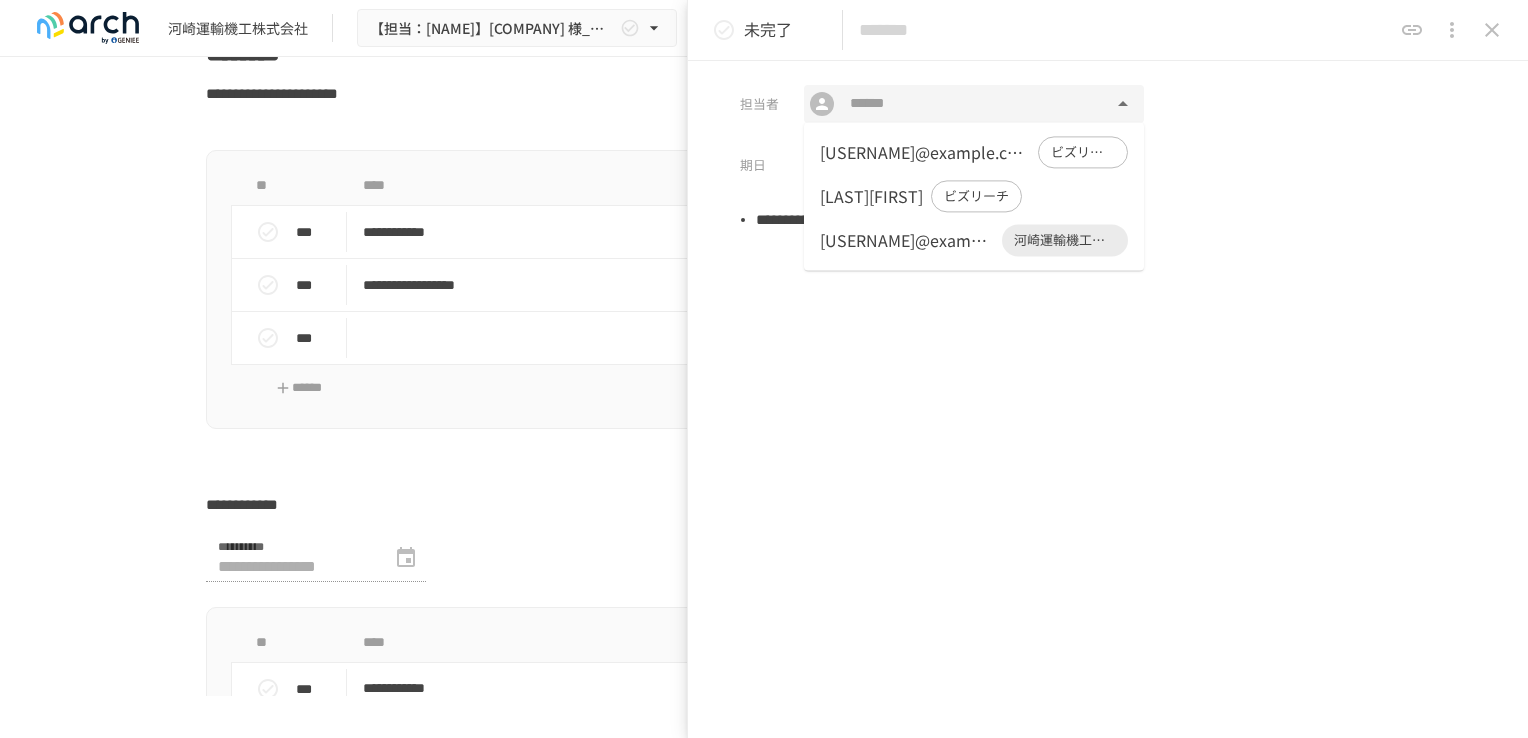 type on "**********" 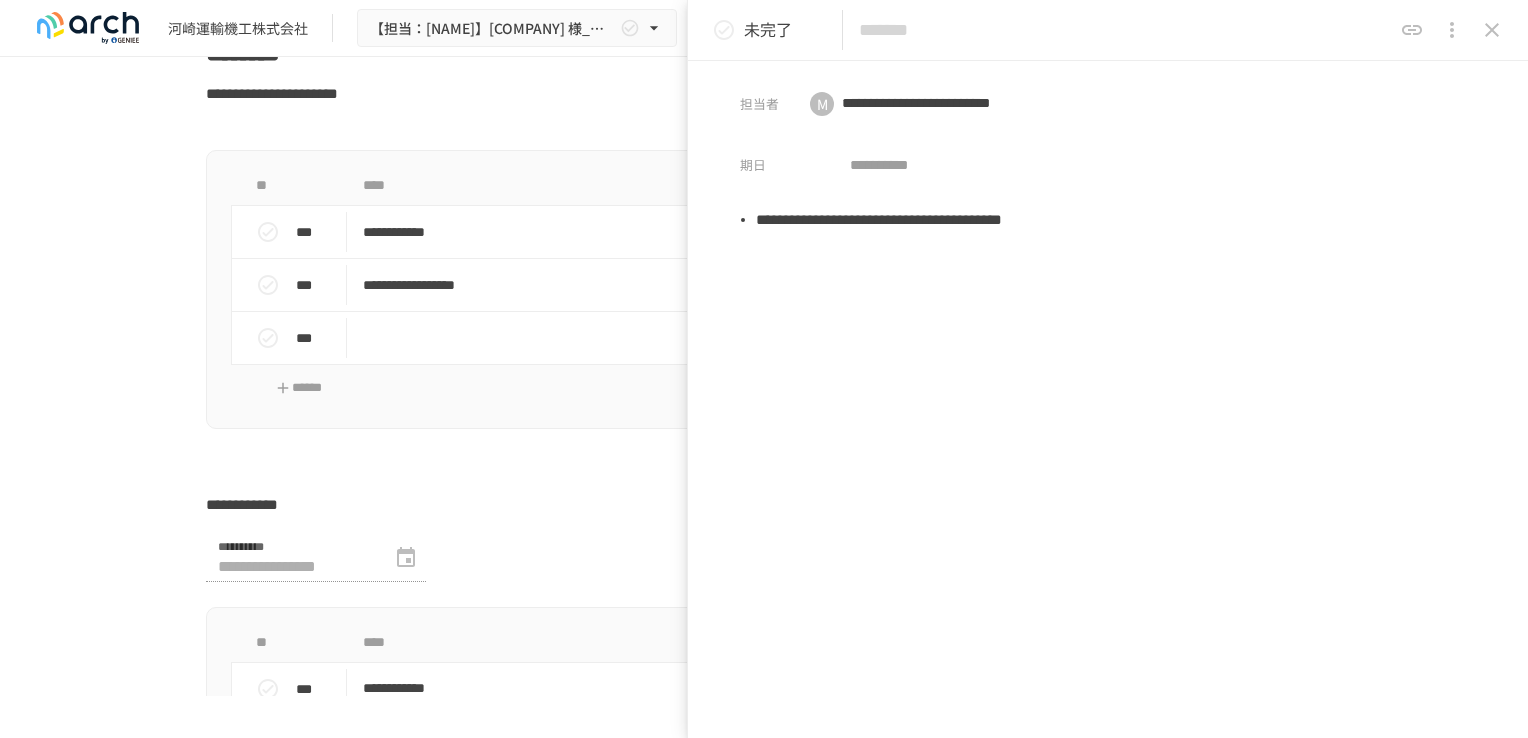 click at bounding box center (1125, 30) 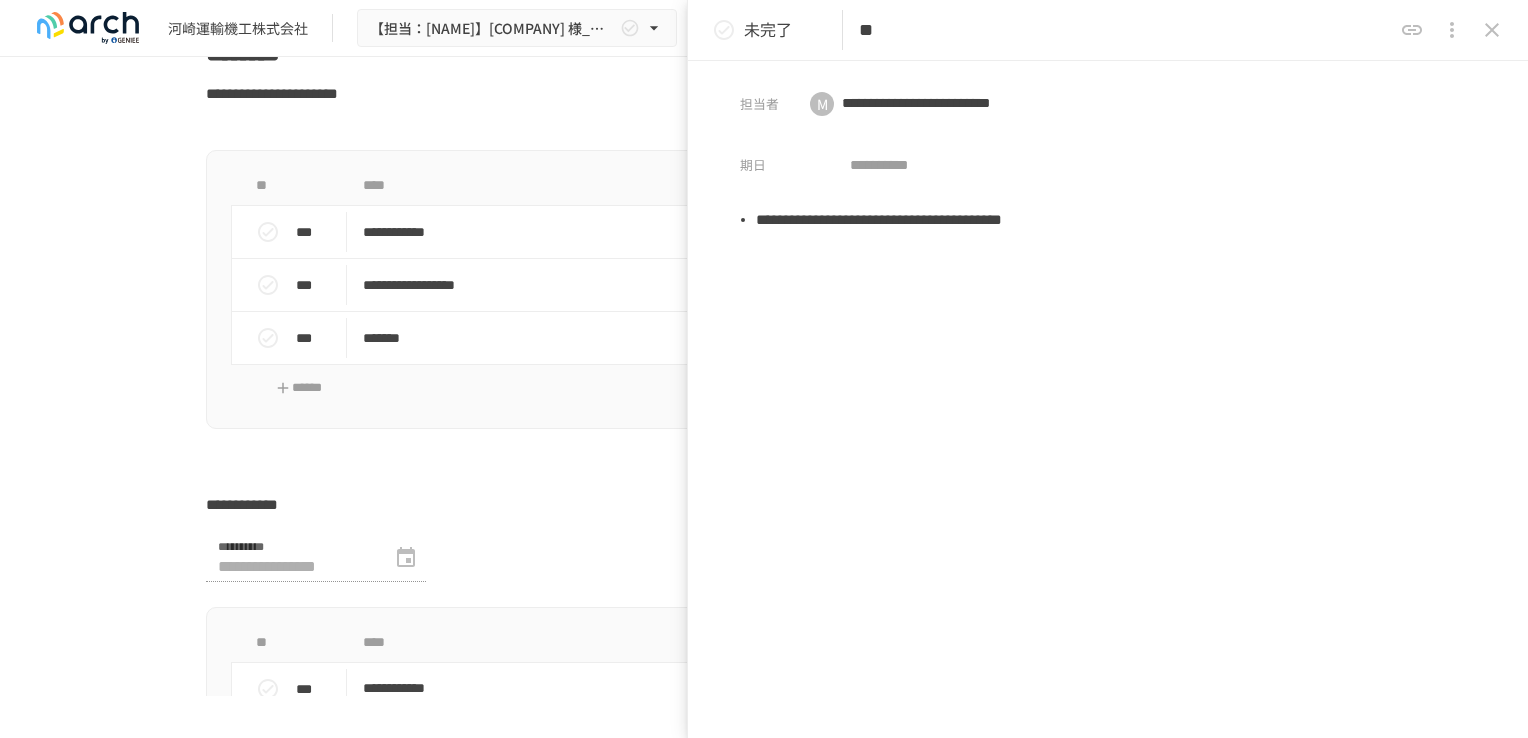 type on "*" 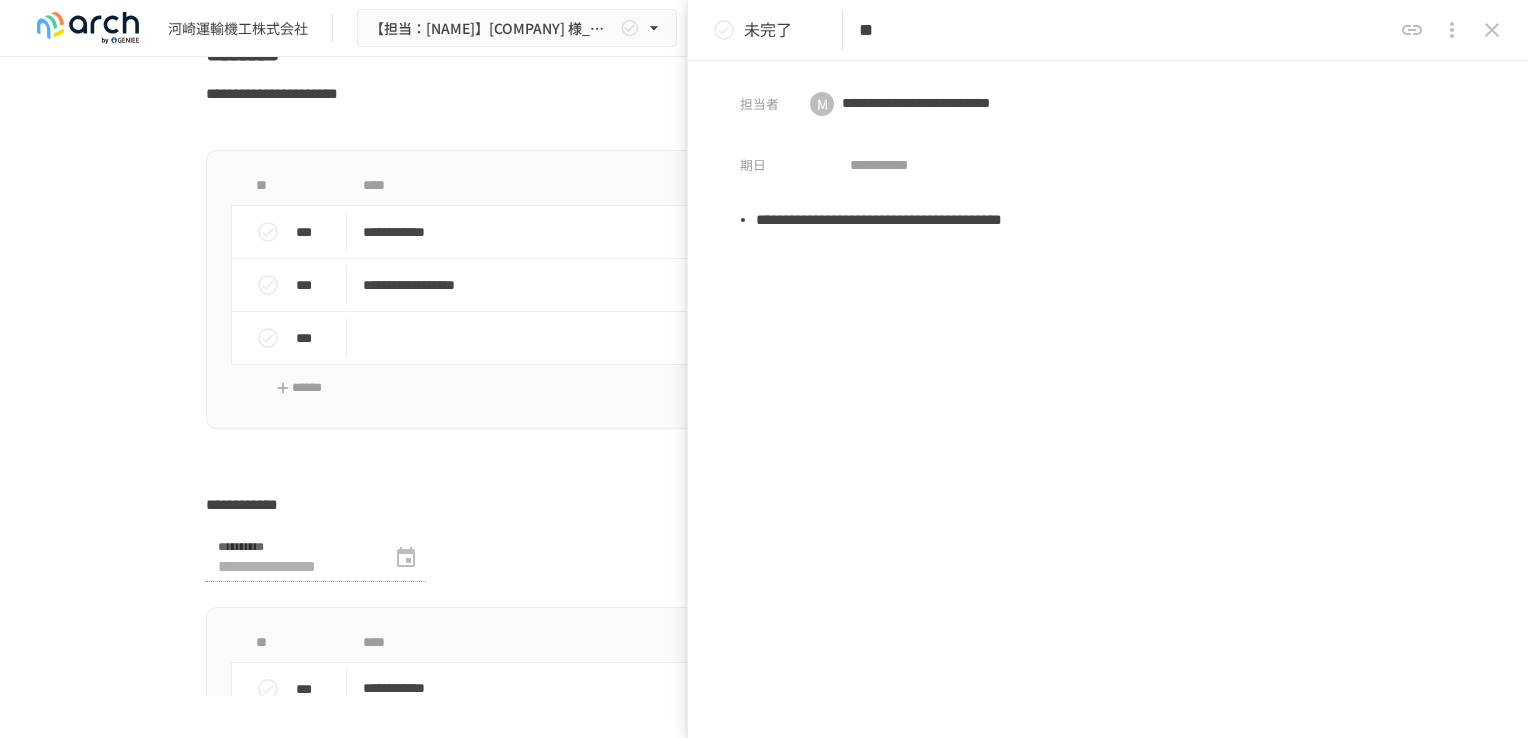 type on "*" 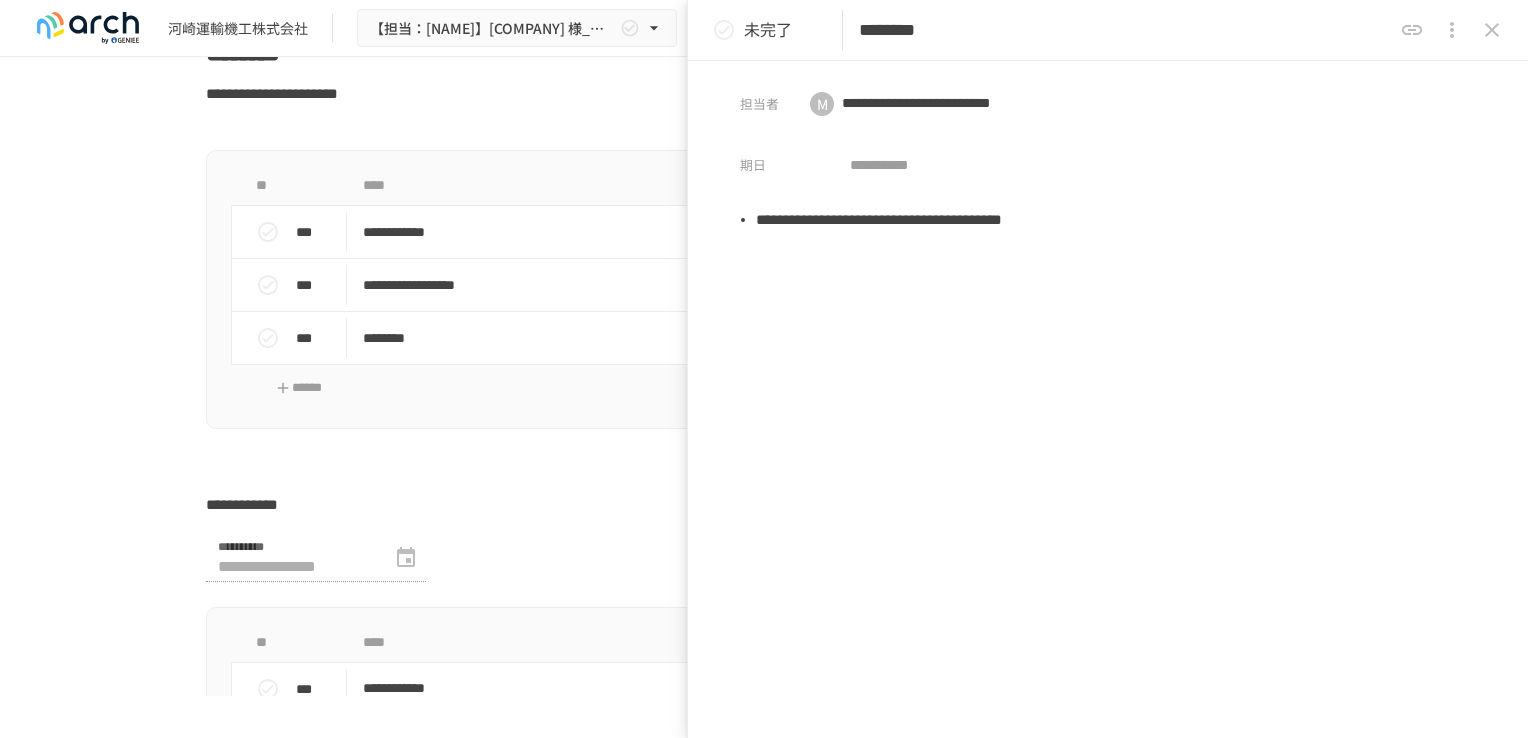 type on "********" 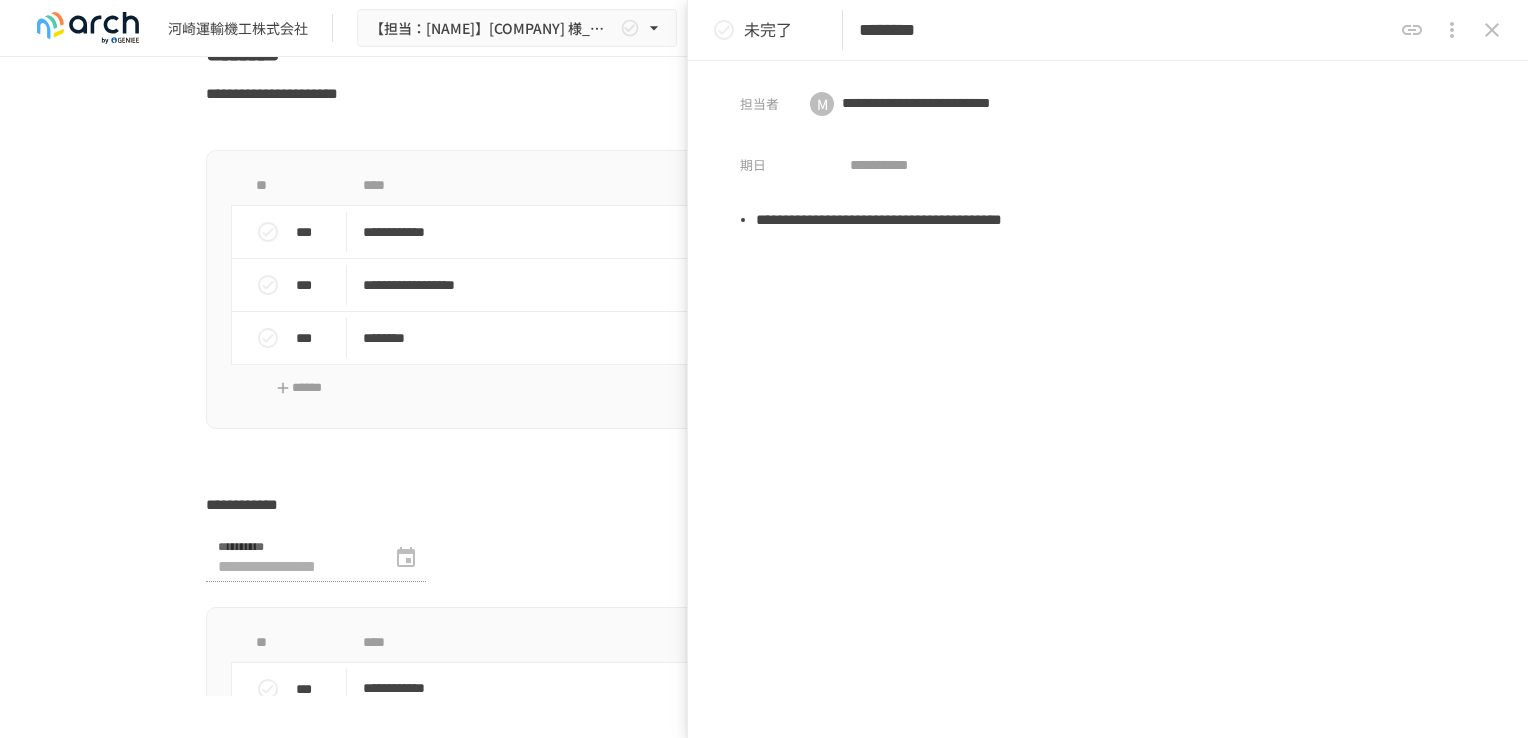 click on "**********" at bounding box center [1108, 391] 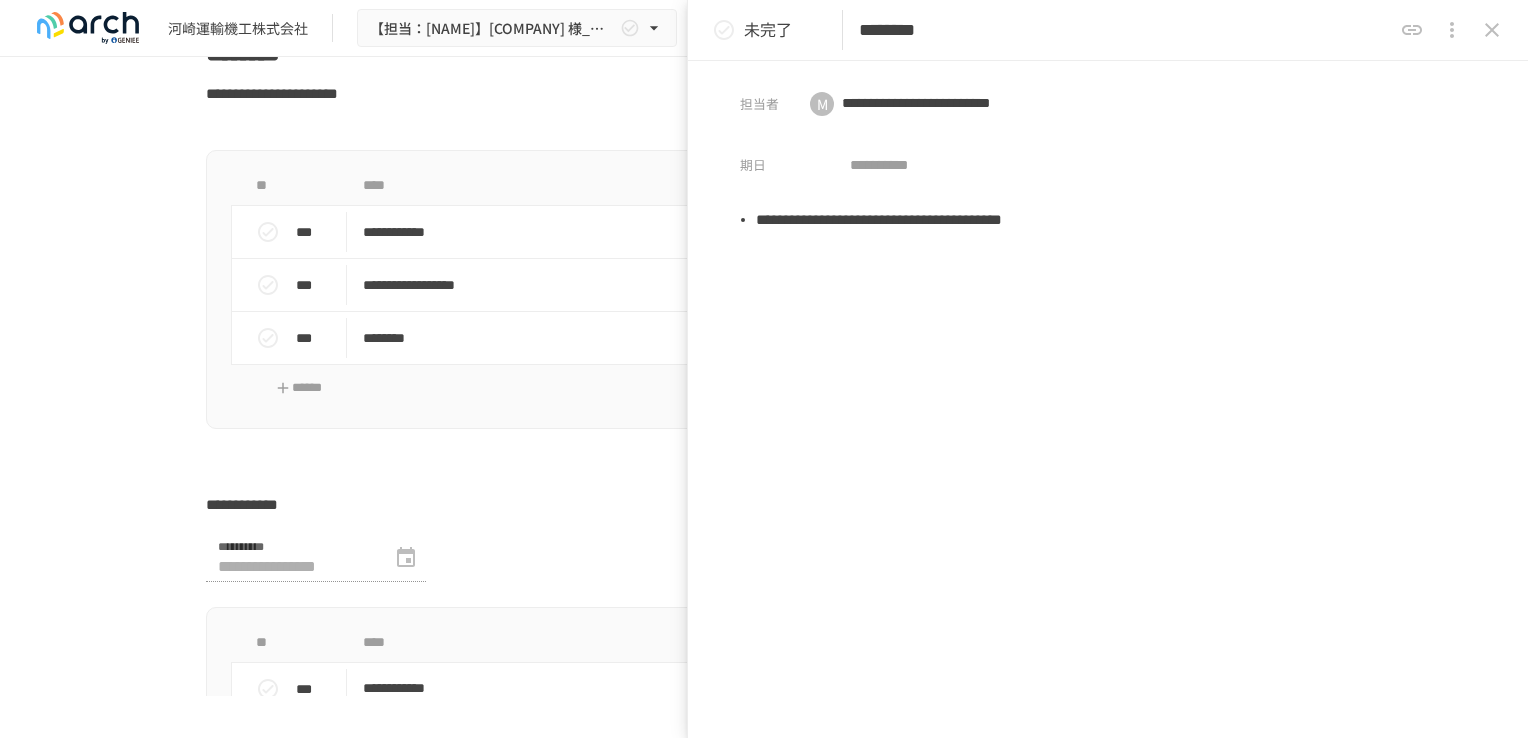 click at bounding box center (764, 471) 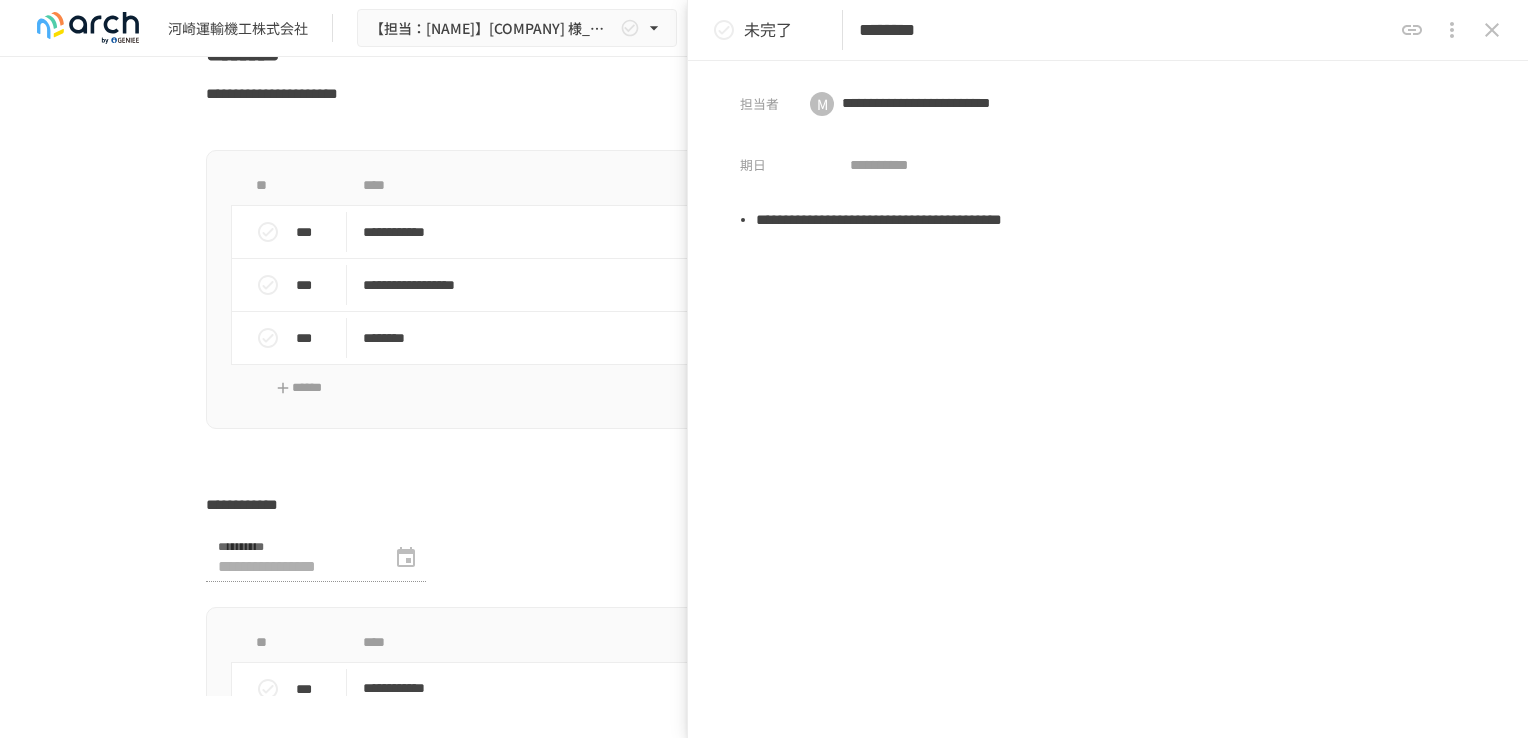 click 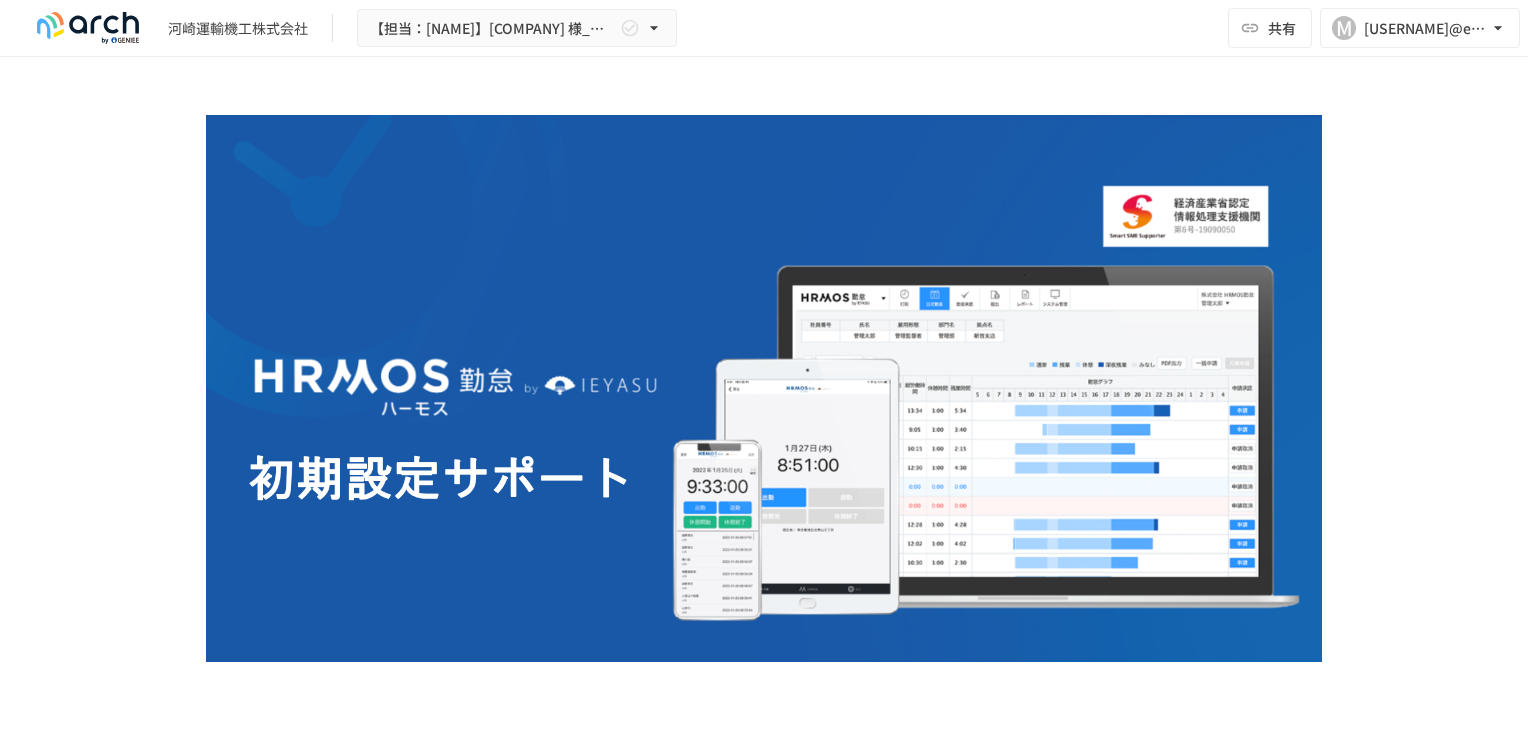 scroll, scrollTop: 0, scrollLeft: 0, axis: both 